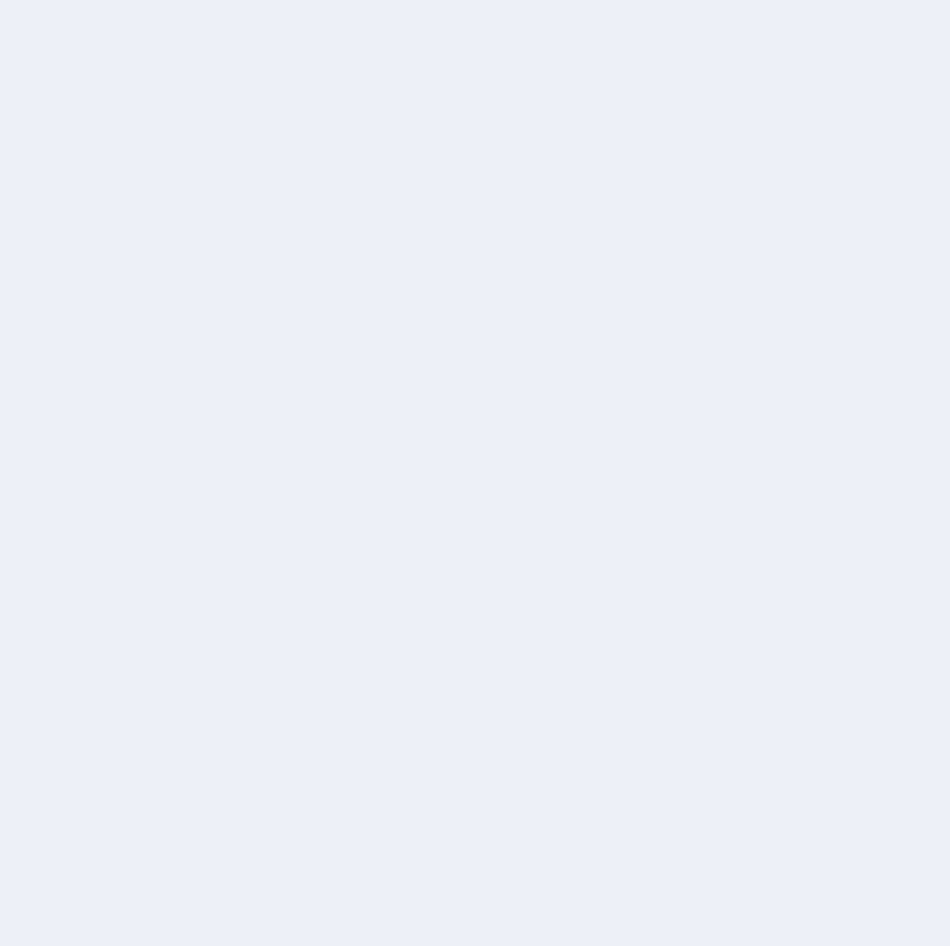 scroll, scrollTop: 0, scrollLeft: 0, axis: both 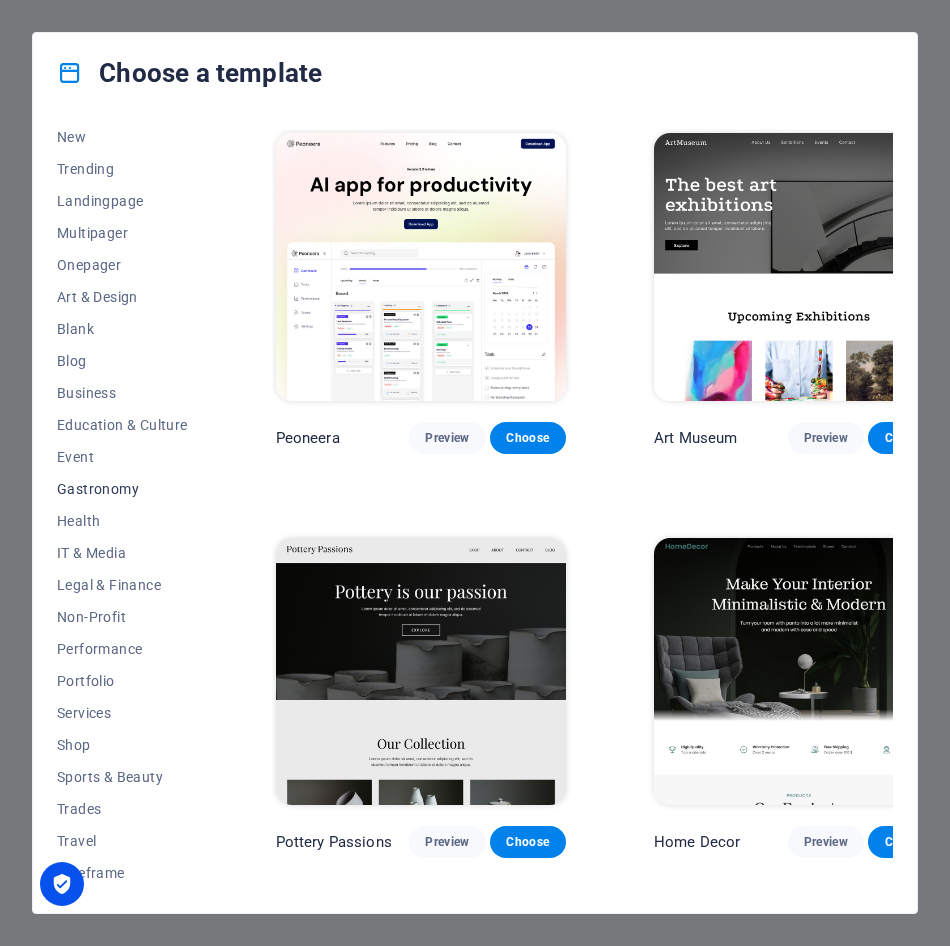 click on "Gastronomy" at bounding box center (122, 489) 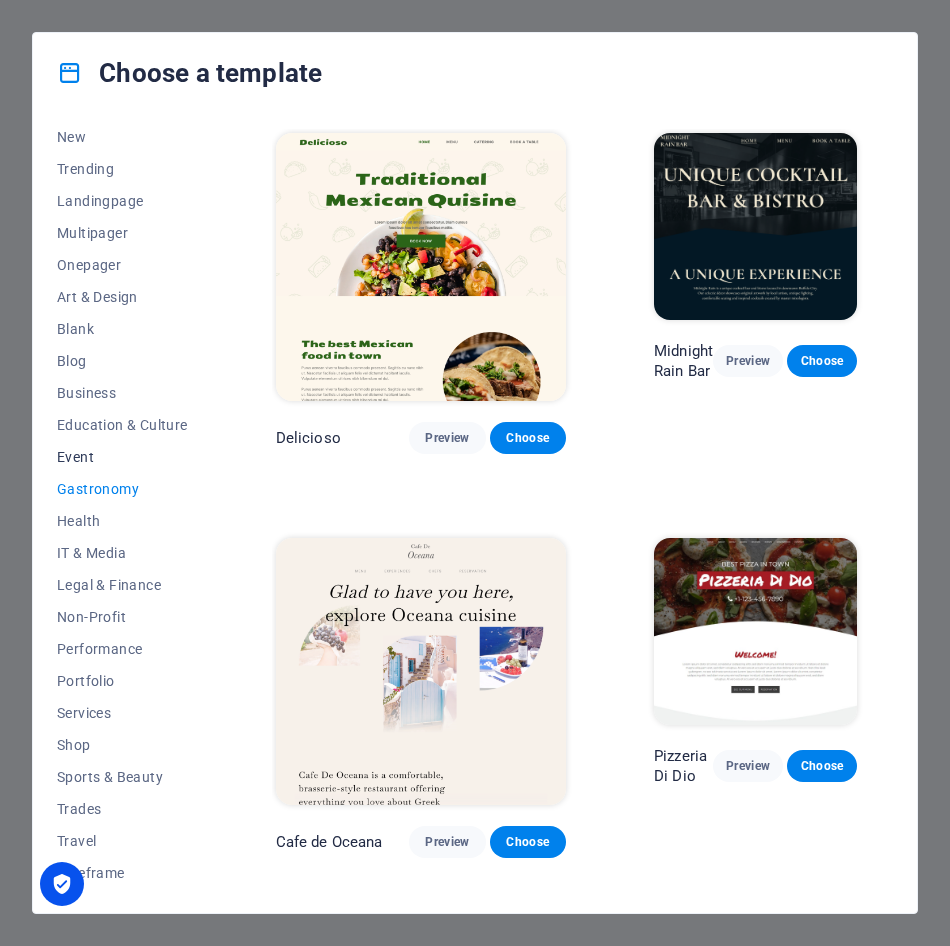 click on "Event" at bounding box center [122, 457] 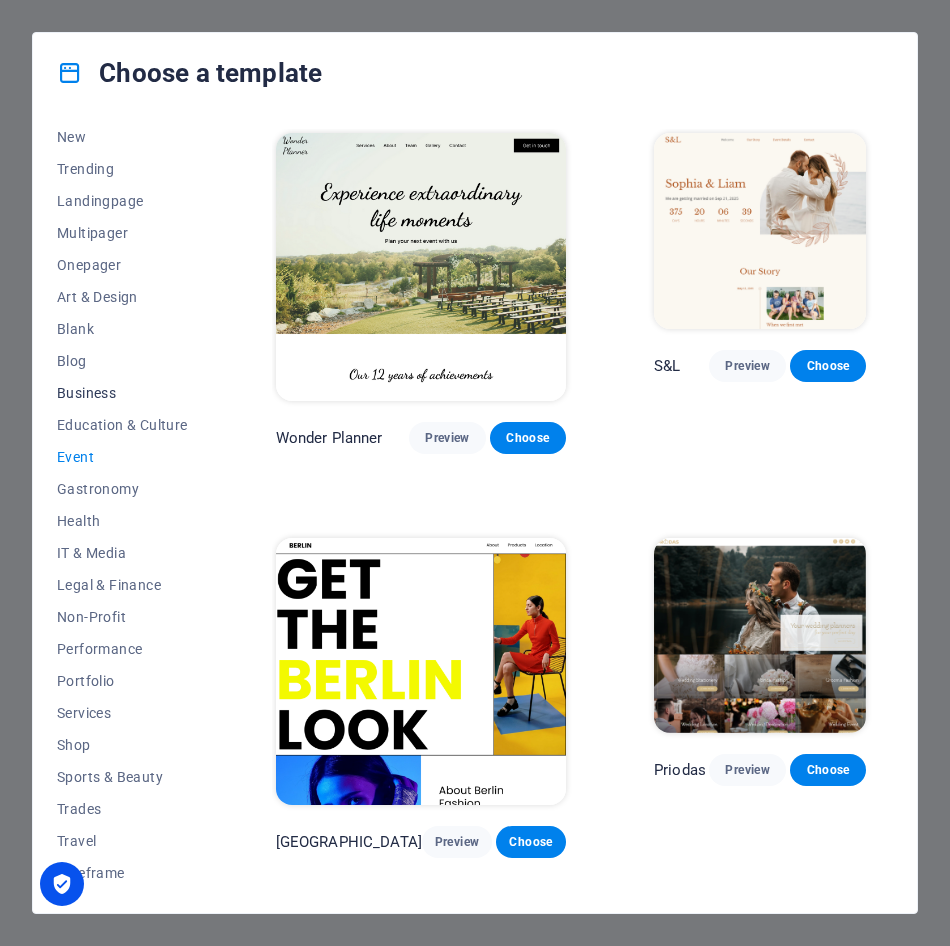 click on "Business" at bounding box center [122, 393] 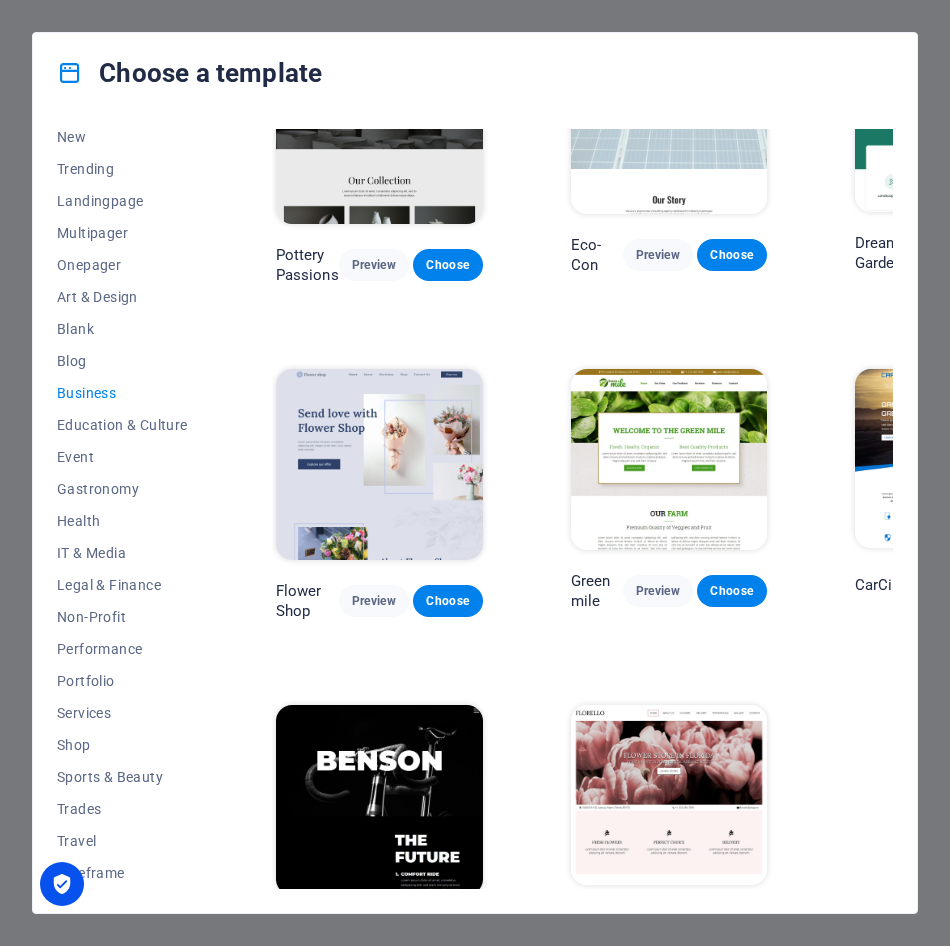 scroll, scrollTop: 172, scrollLeft: 0, axis: vertical 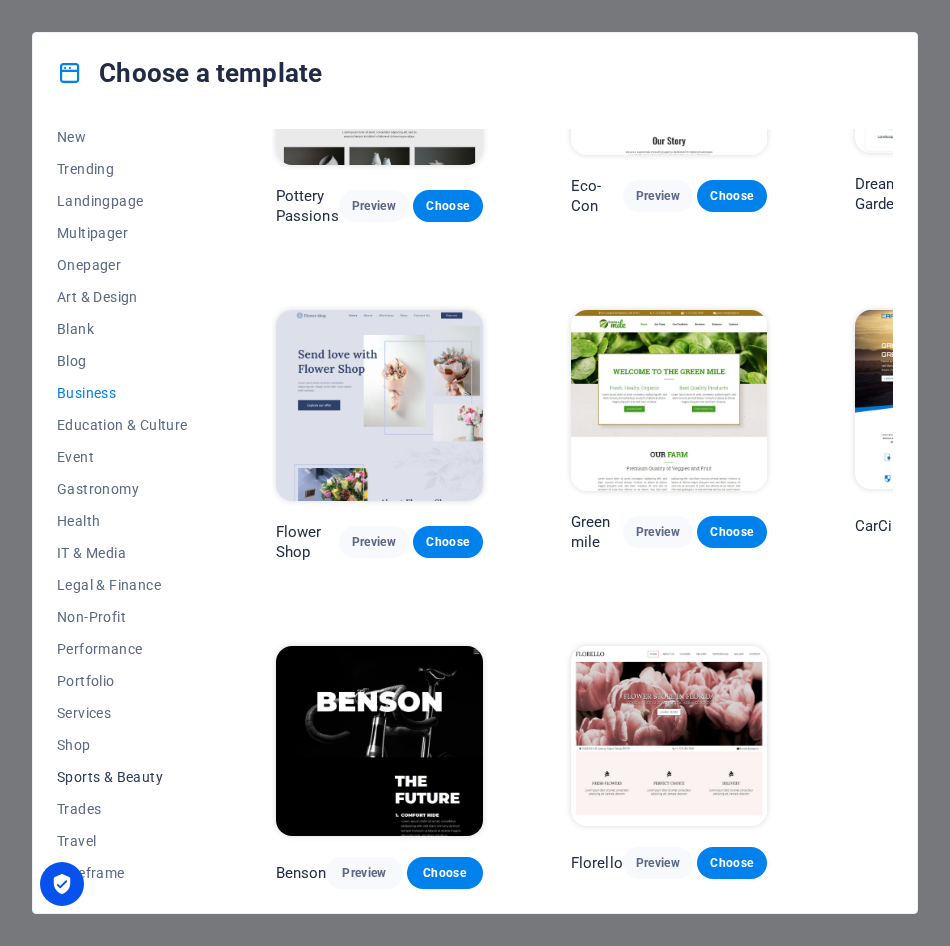 click on "Sports & Beauty" at bounding box center [122, 777] 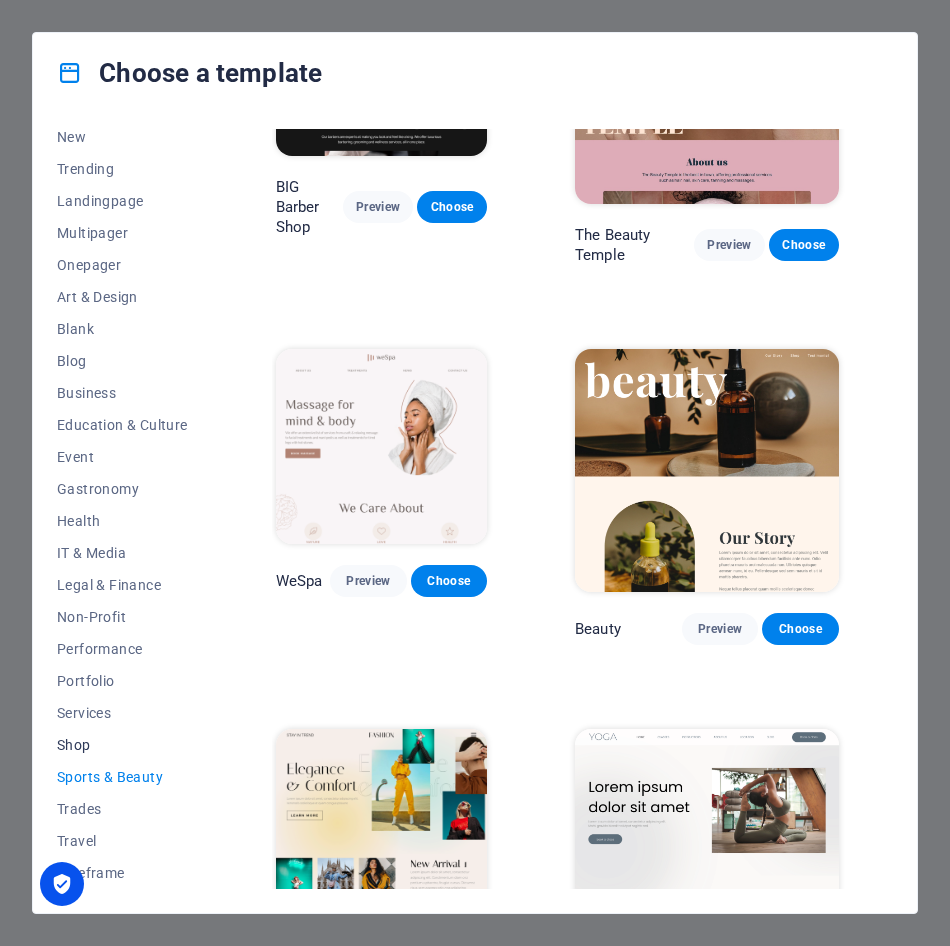 click on "Shop" at bounding box center [122, 745] 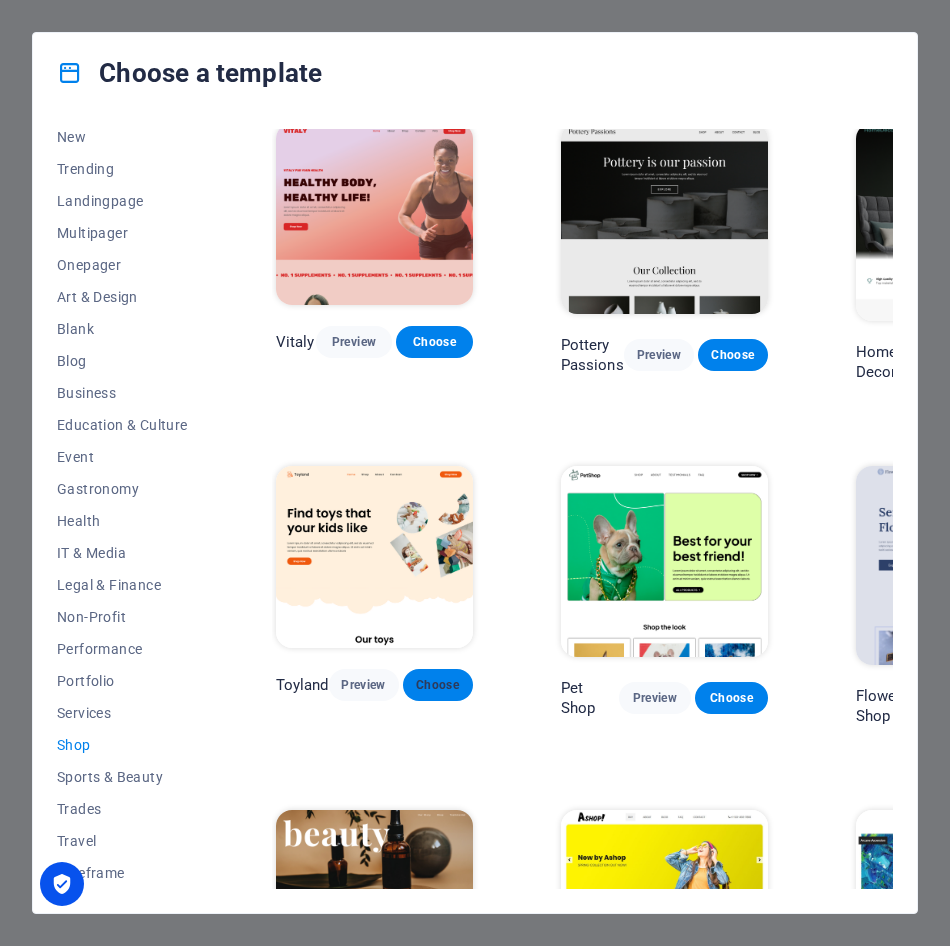 scroll, scrollTop: 0, scrollLeft: 0, axis: both 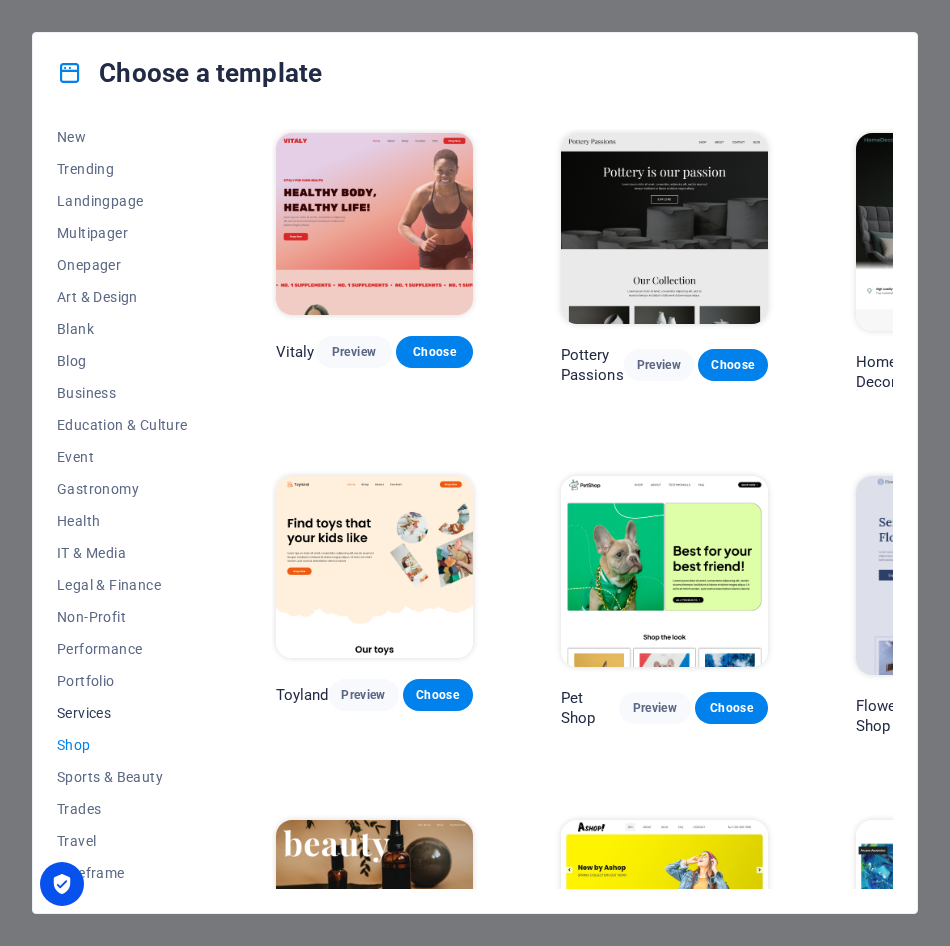 click on "Services" at bounding box center (122, 713) 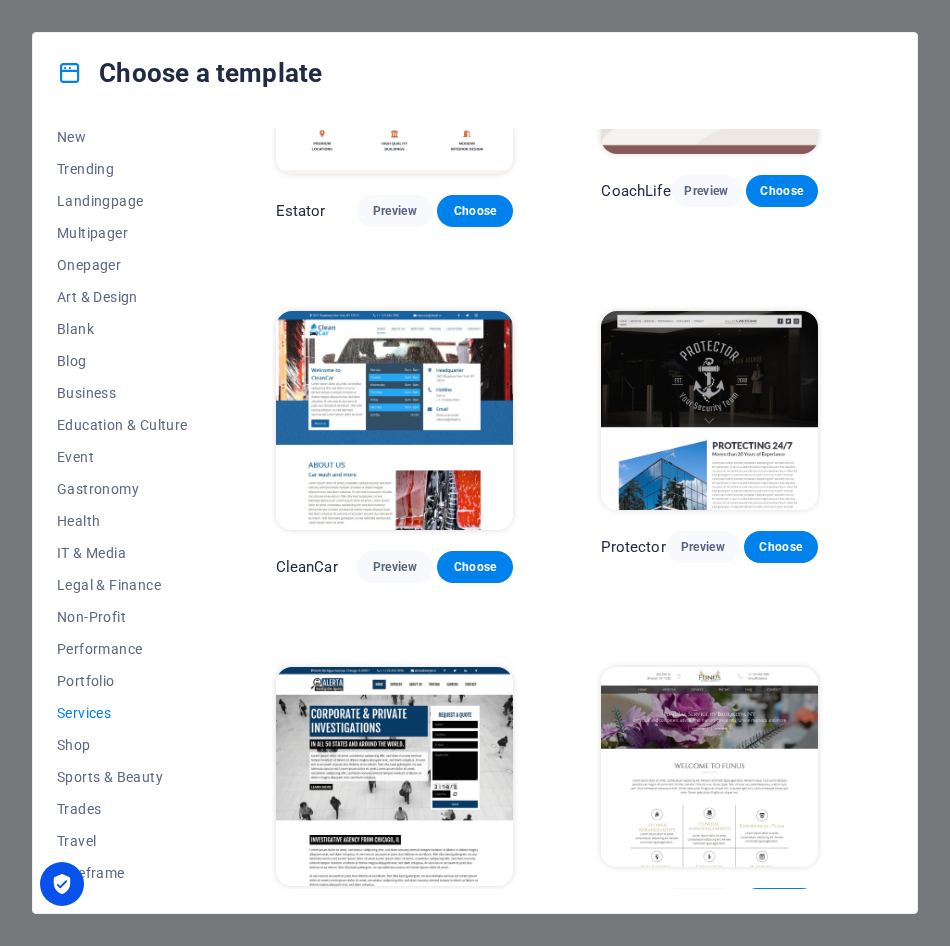 scroll, scrollTop: 900, scrollLeft: 0, axis: vertical 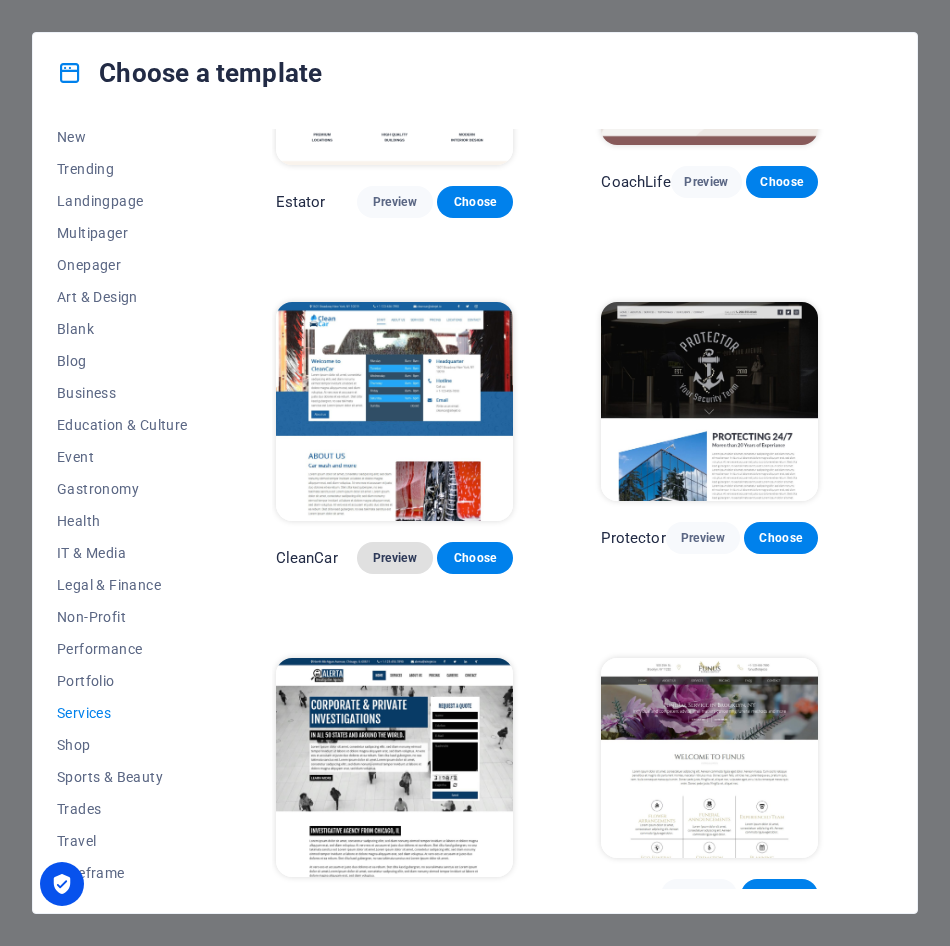 click on "Preview" at bounding box center [395, 558] 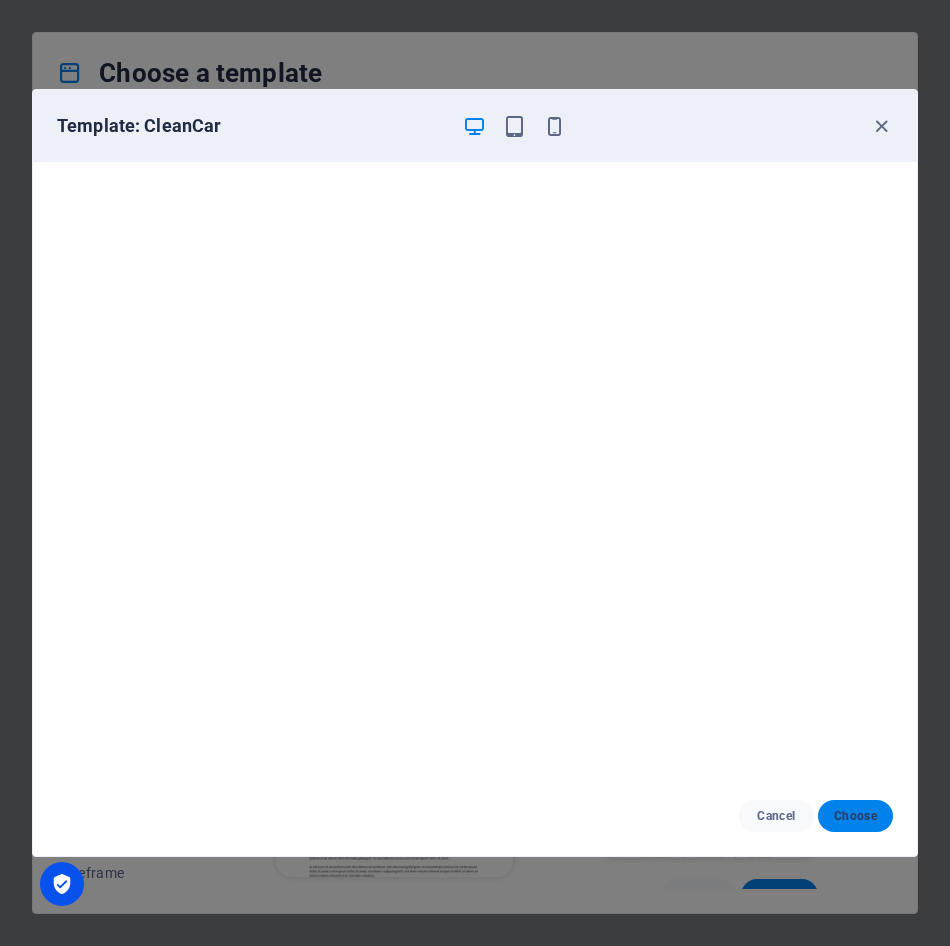 click on "Choose" at bounding box center (855, 816) 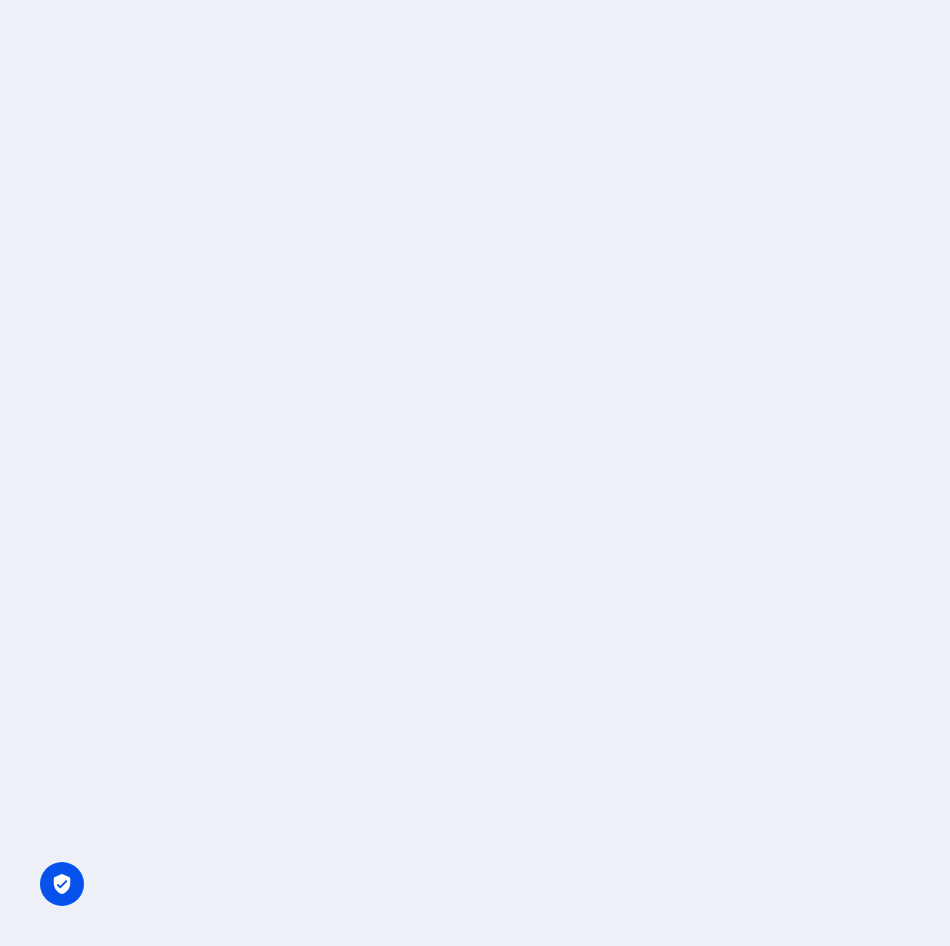 scroll, scrollTop: 0, scrollLeft: 0, axis: both 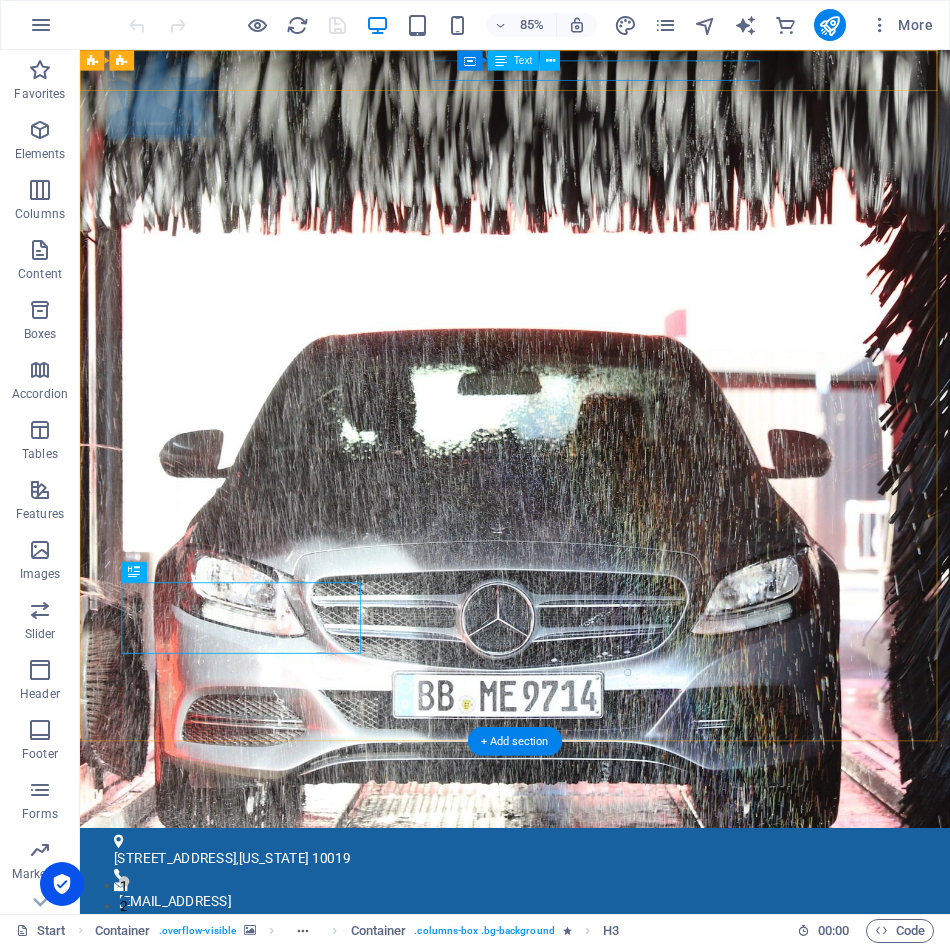 click on "[EMAIL_ADDRESS]" at bounding box center [587, 1052] 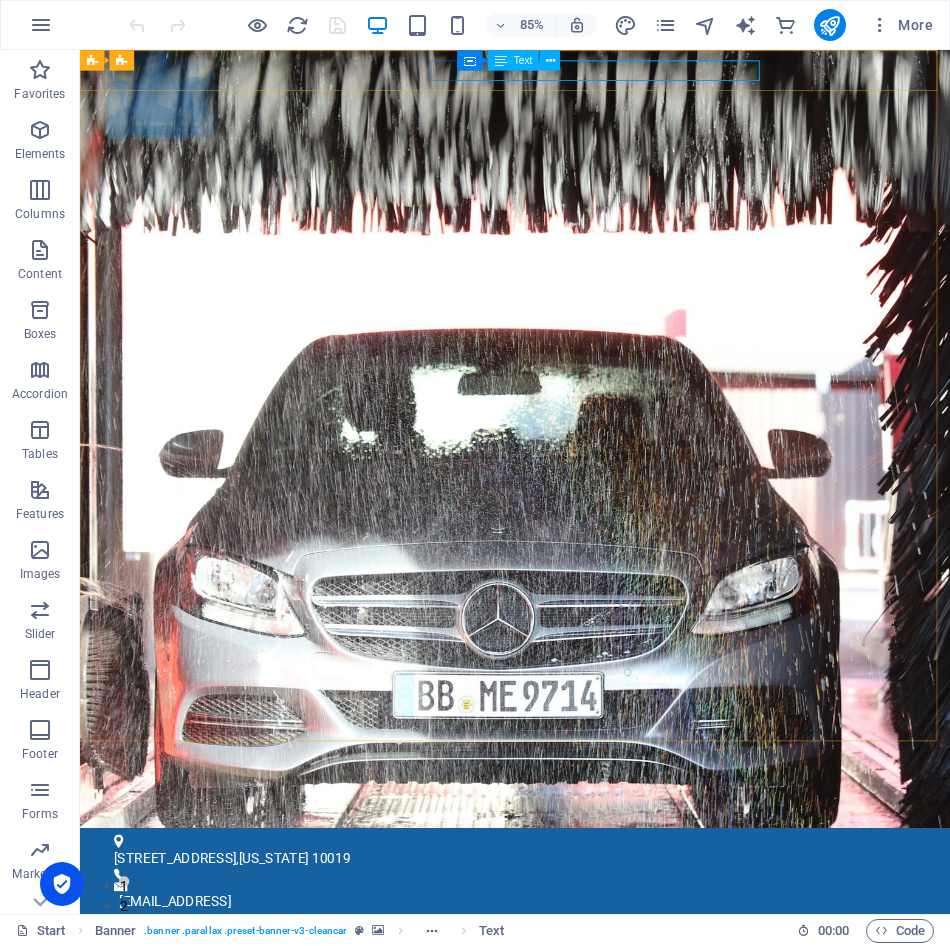 click at bounding box center [501, 60] 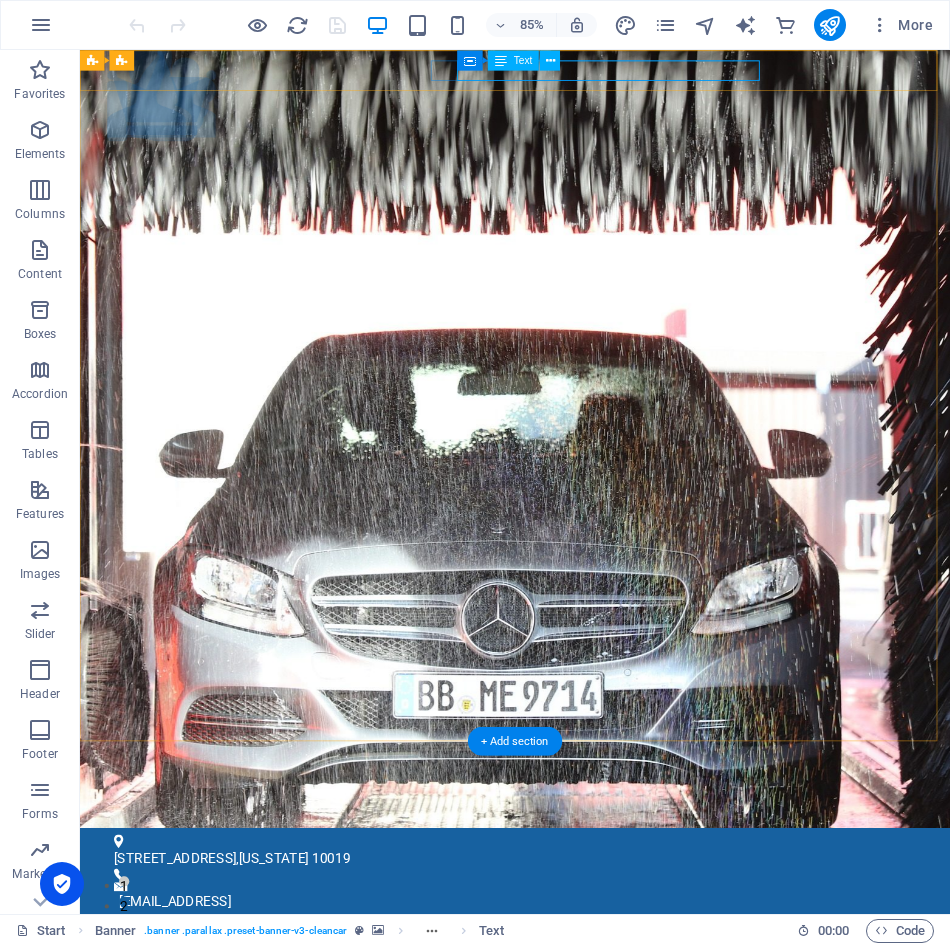 click on "[EMAIL_ADDRESS]" at bounding box center (587, 1052) 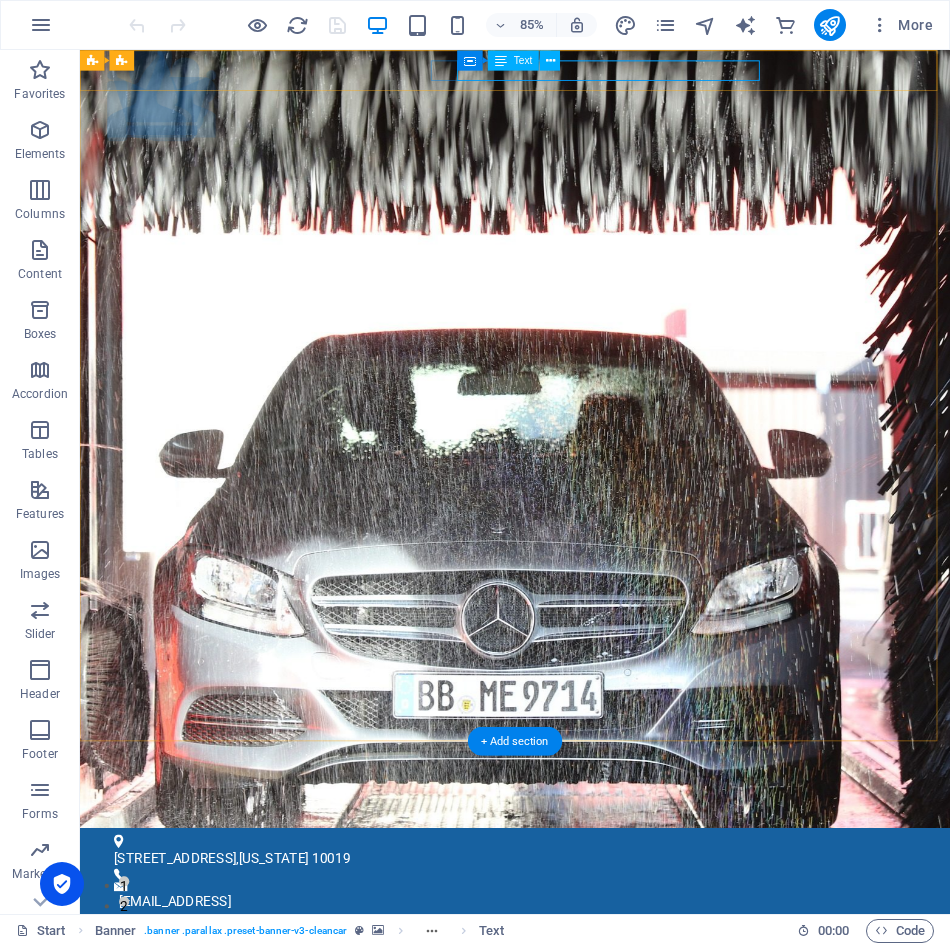 click on "[EMAIL_ADDRESS]" at bounding box center (587, 1052) 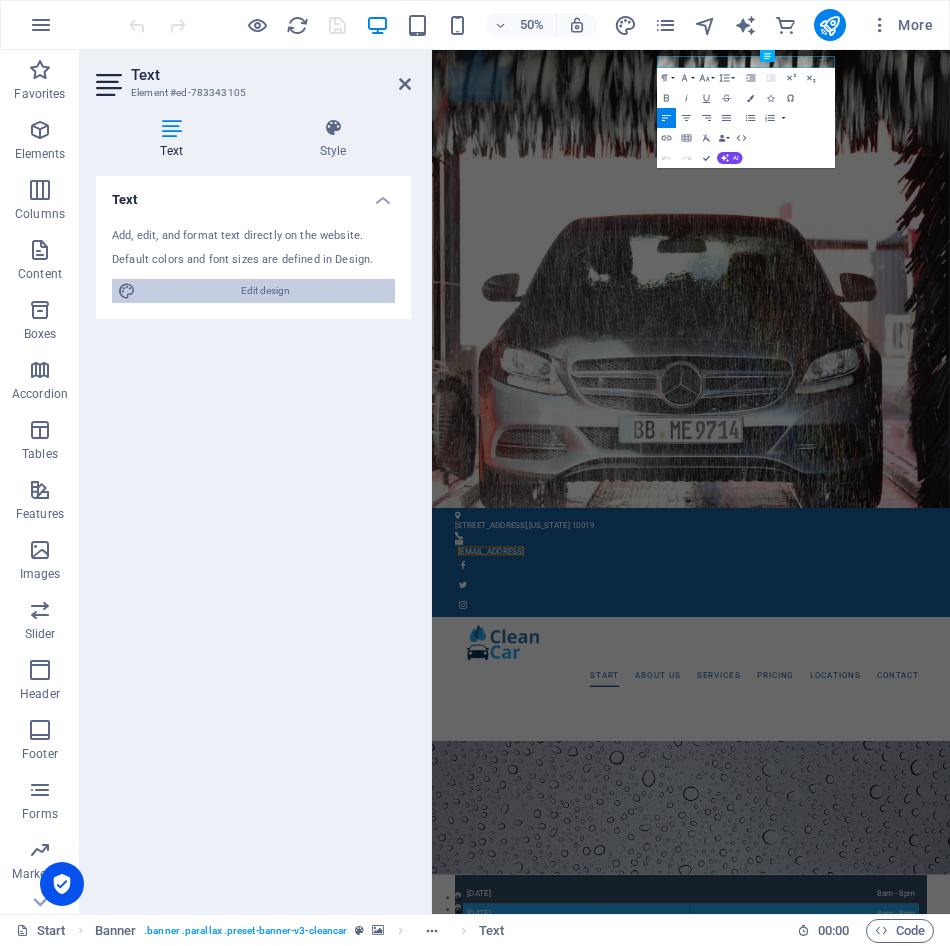 click on "Edit design" at bounding box center (265, 291) 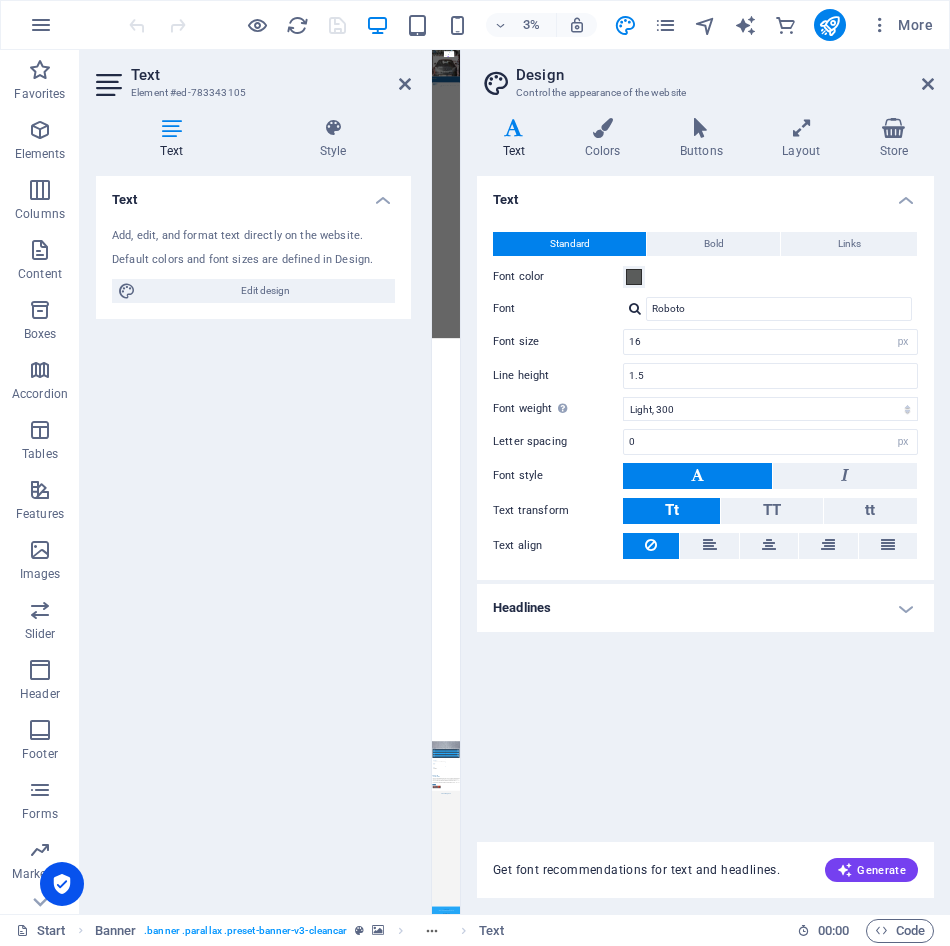 click on "Design" at bounding box center (725, 75) 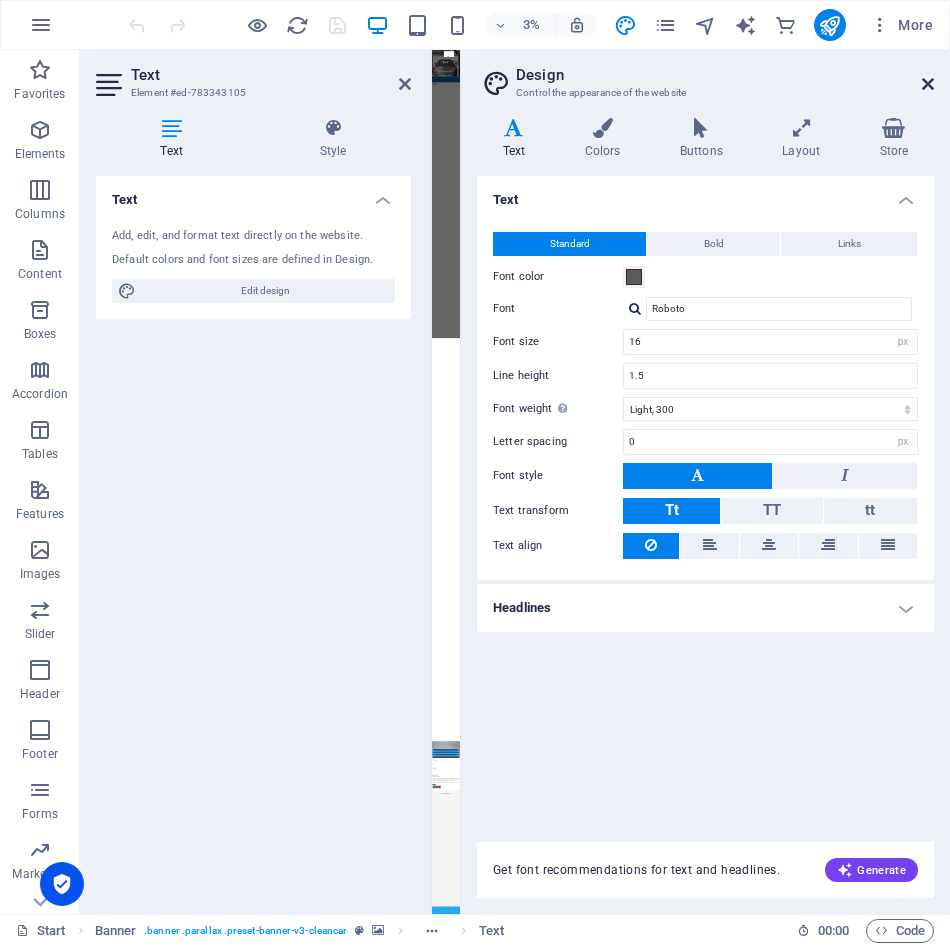 click at bounding box center (928, 84) 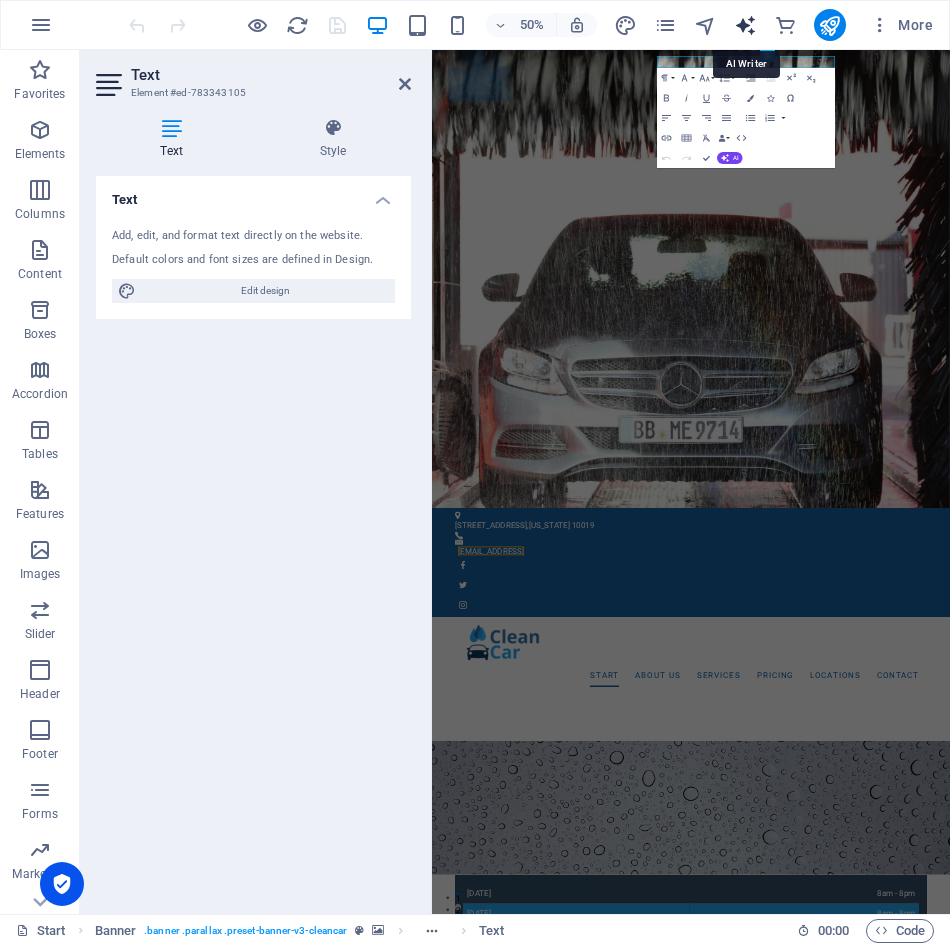 click at bounding box center [745, 25] 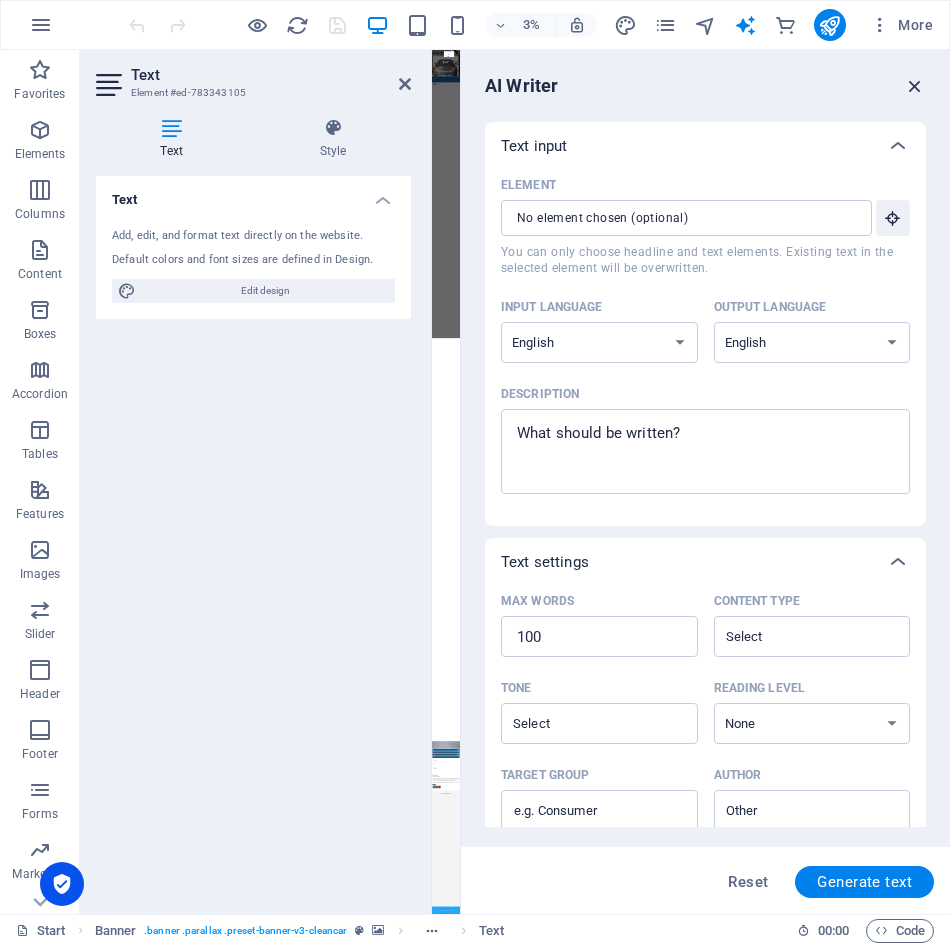 click at bounding box center (915, 86) 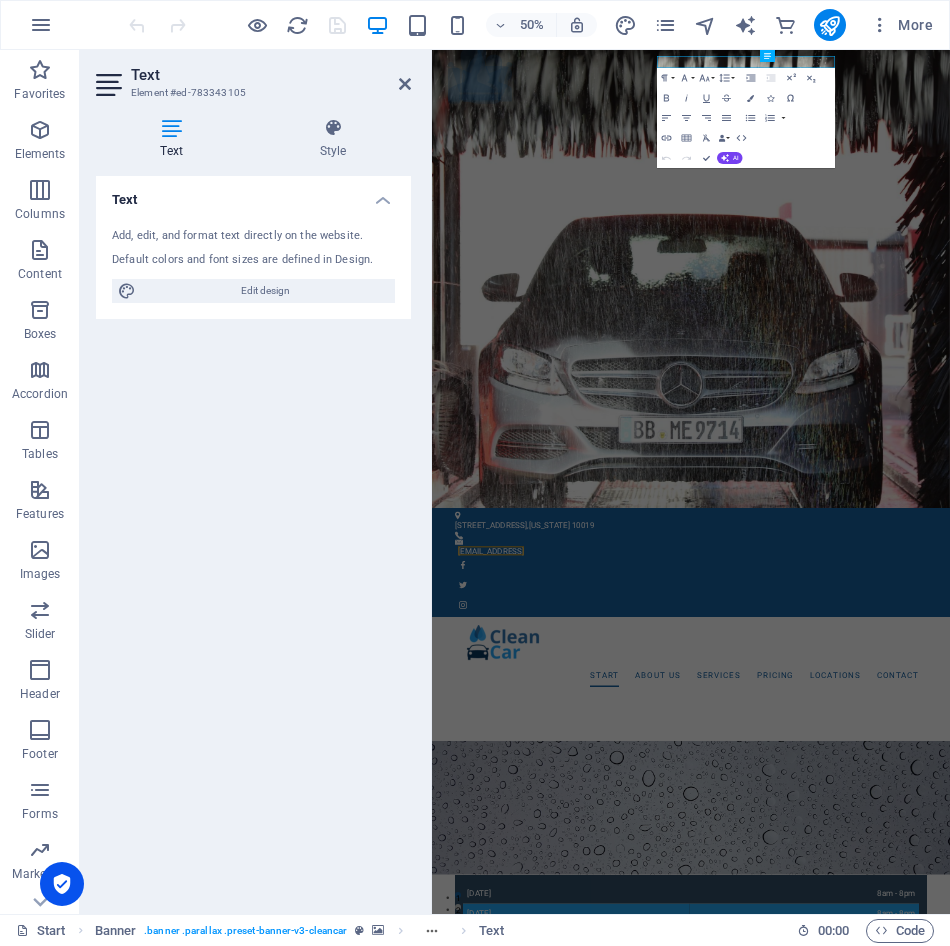 click at bounding box center (217, 25) 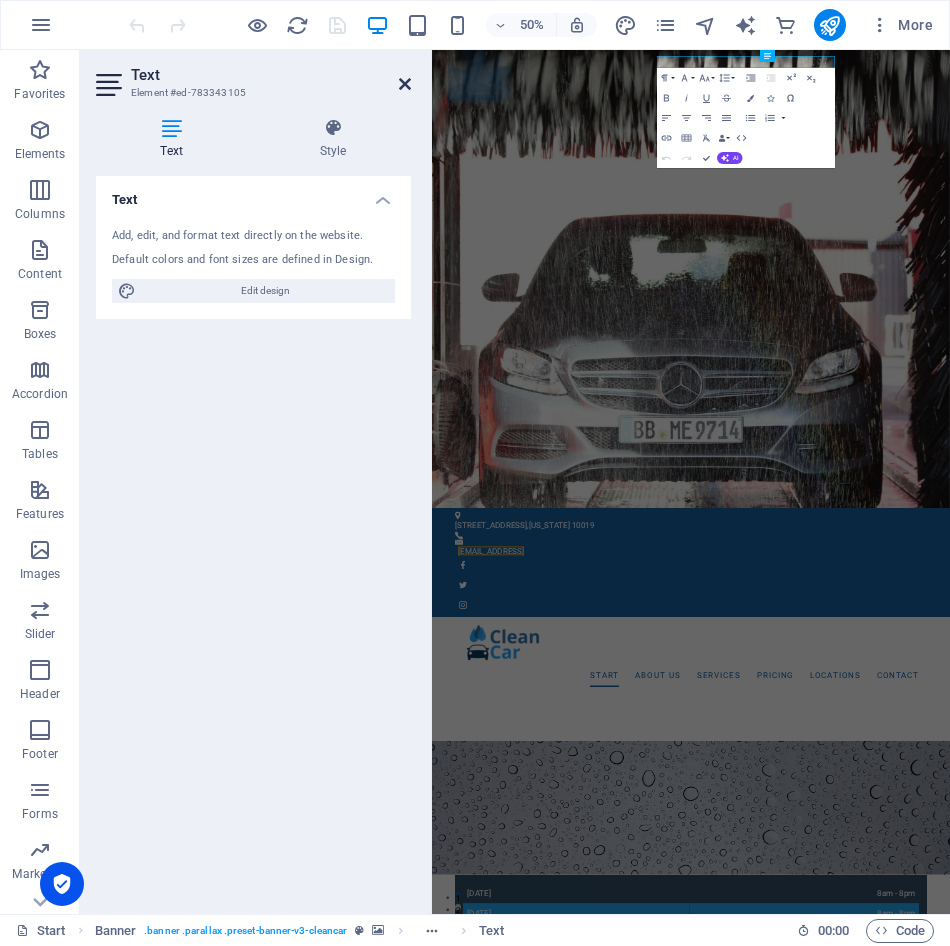 click at bounding box center [405, 84] 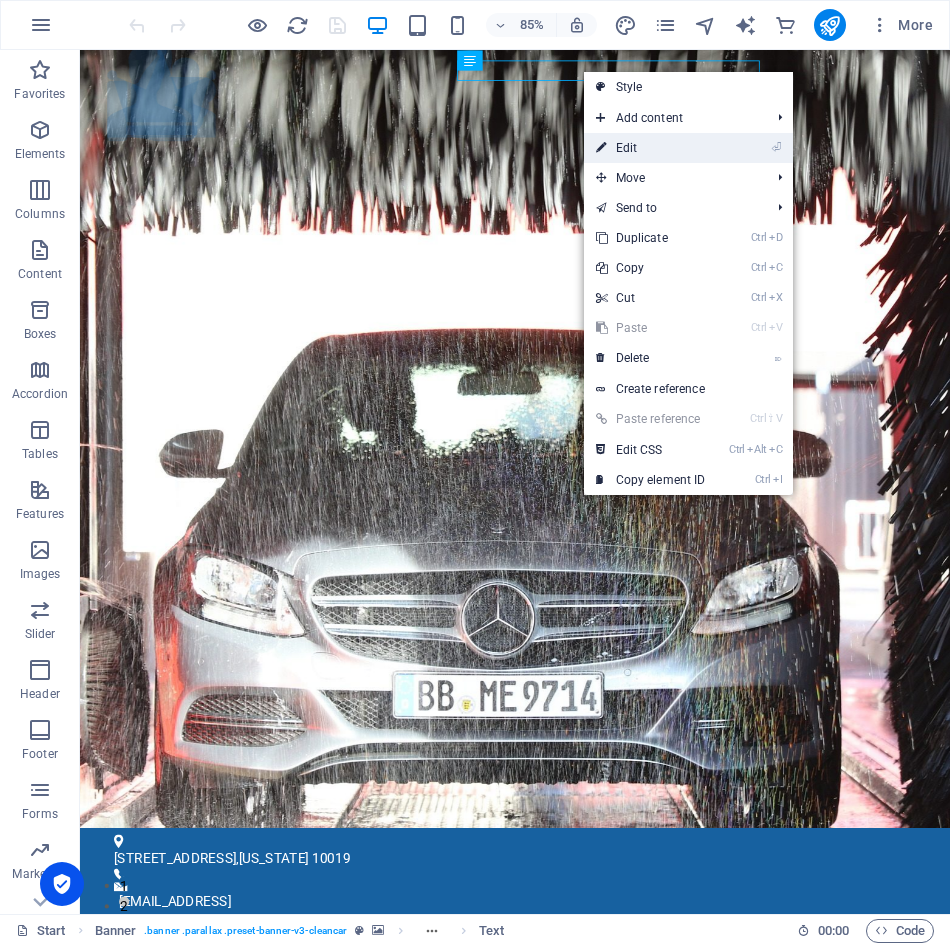 click on "⏎  Edit" at bounding box center (651, 148) 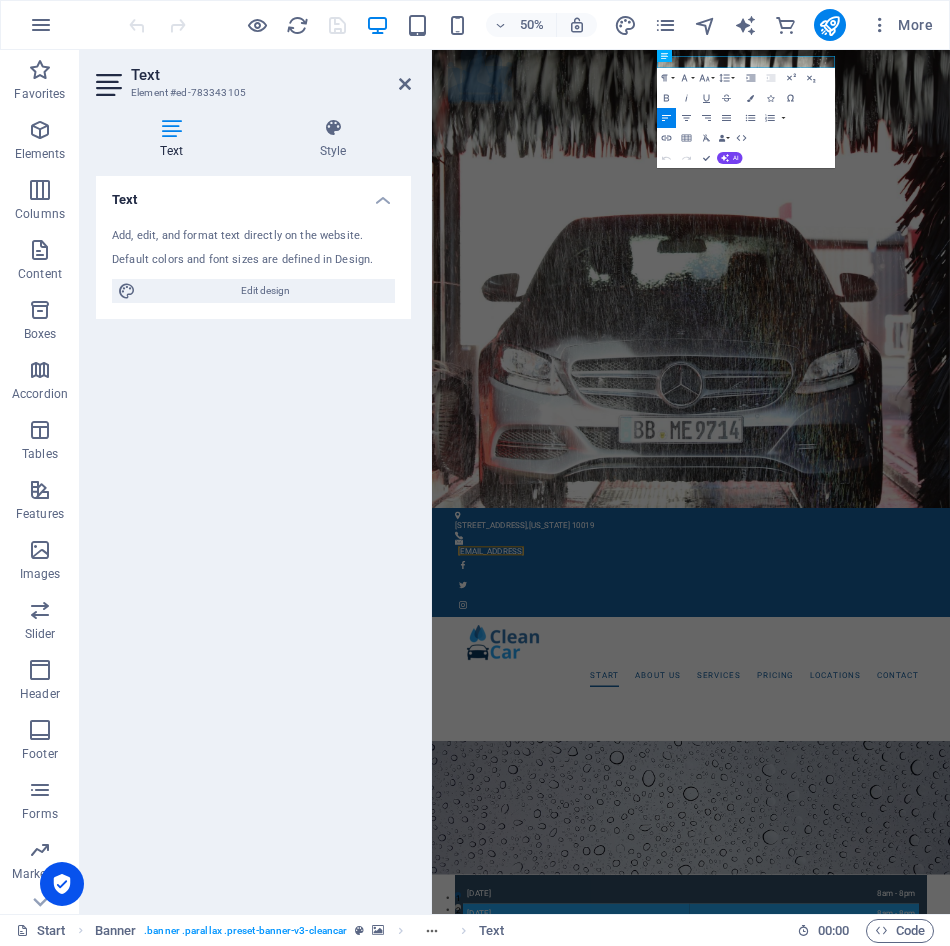click on "Add, edit, and format text directly on the website. Default colors and font sizes are defined in Design. Edit design" at bounding box center [253, 265] 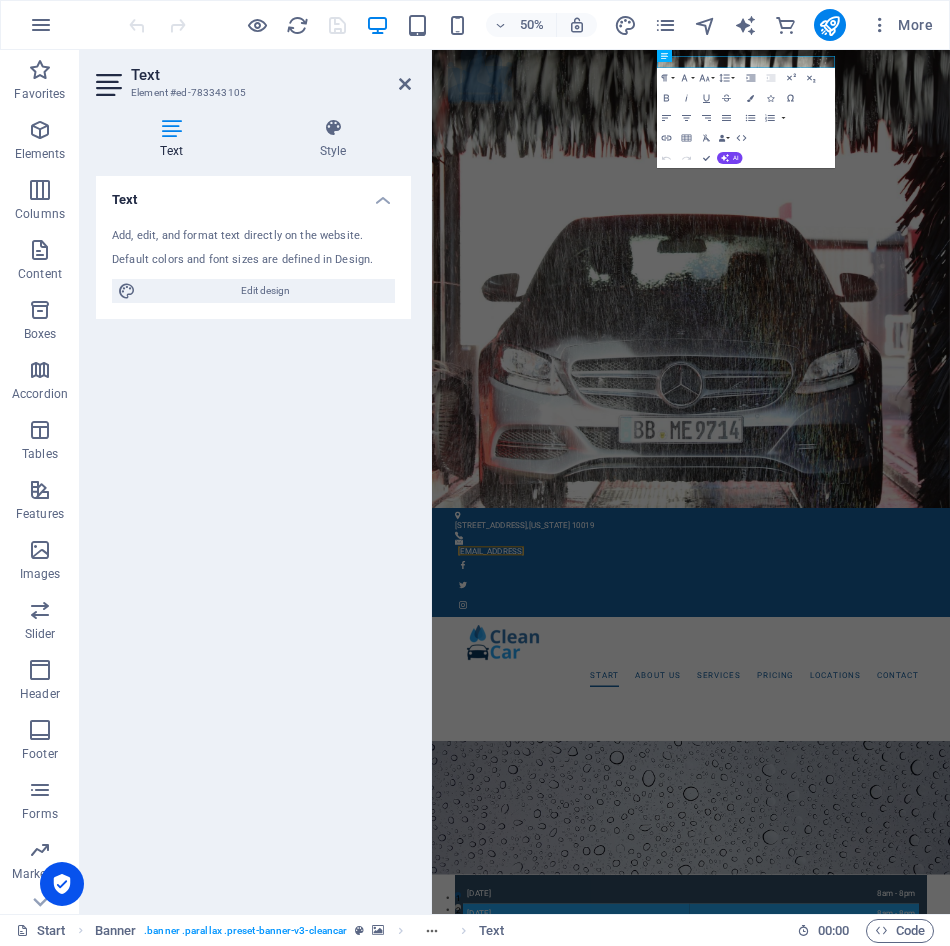 click on "Add, edit, and format text directly on the website." at bounding box center (253, 236) 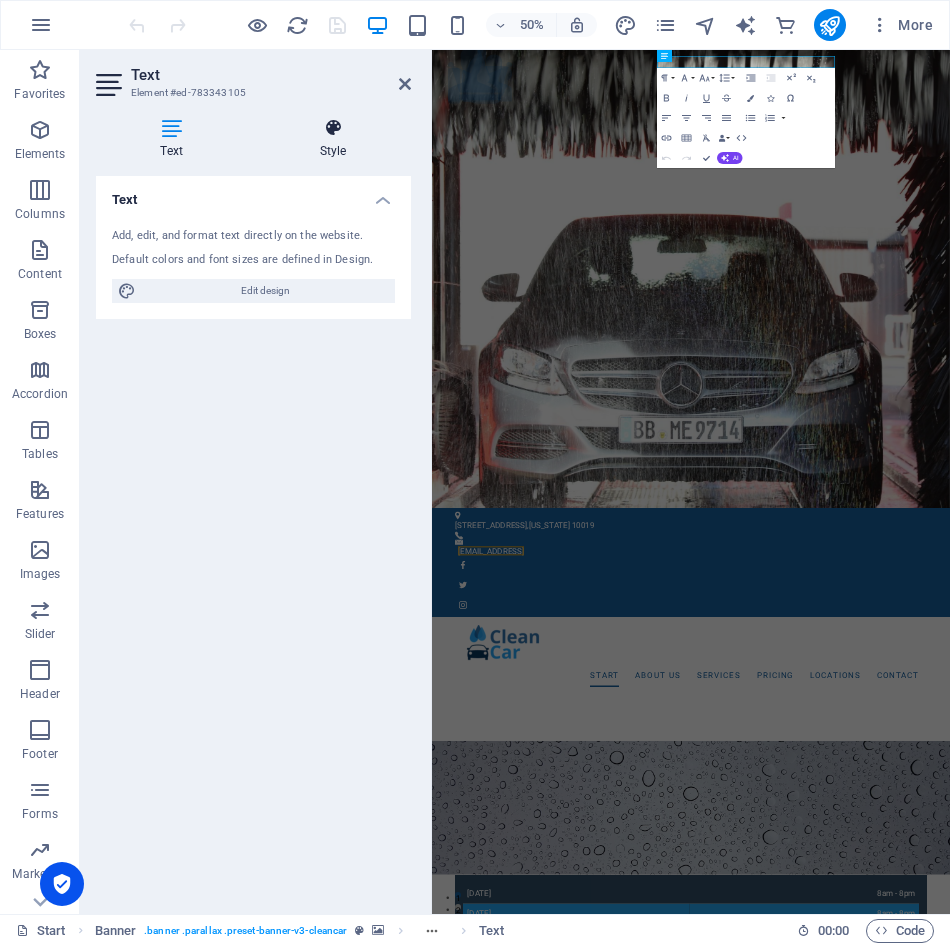 click at bounding box center [333, 128] 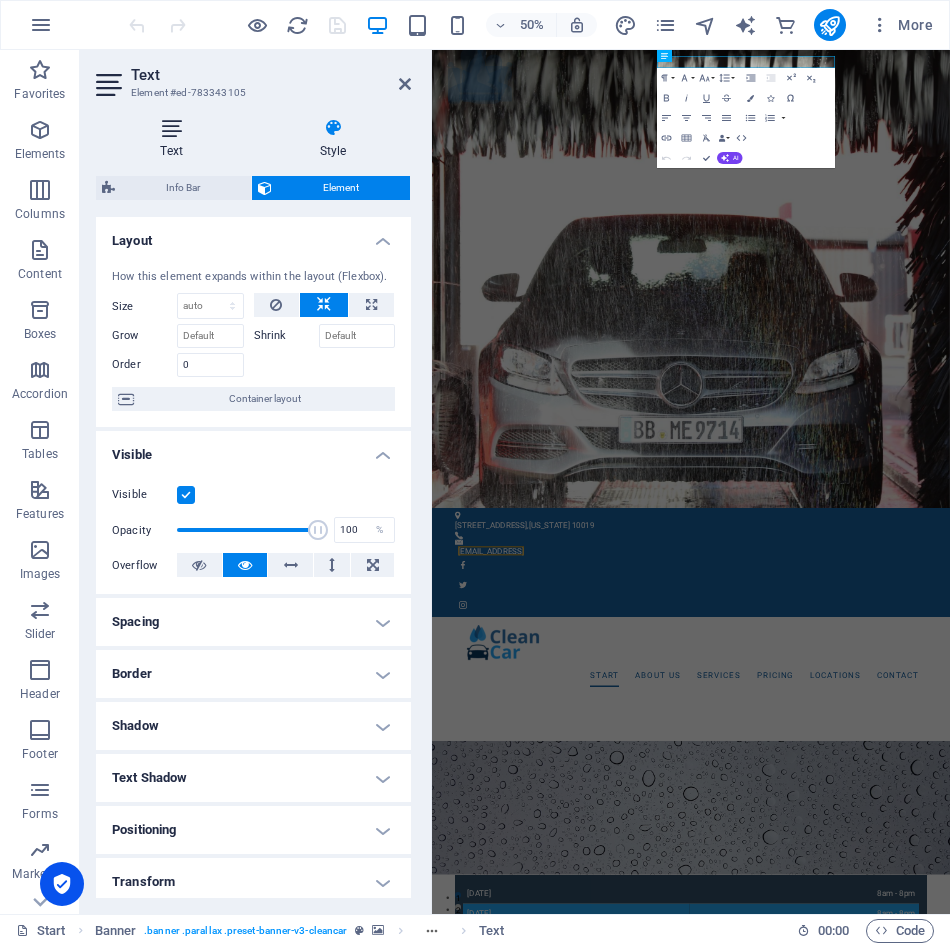 click on "Text" at bounding box center [175, 139] 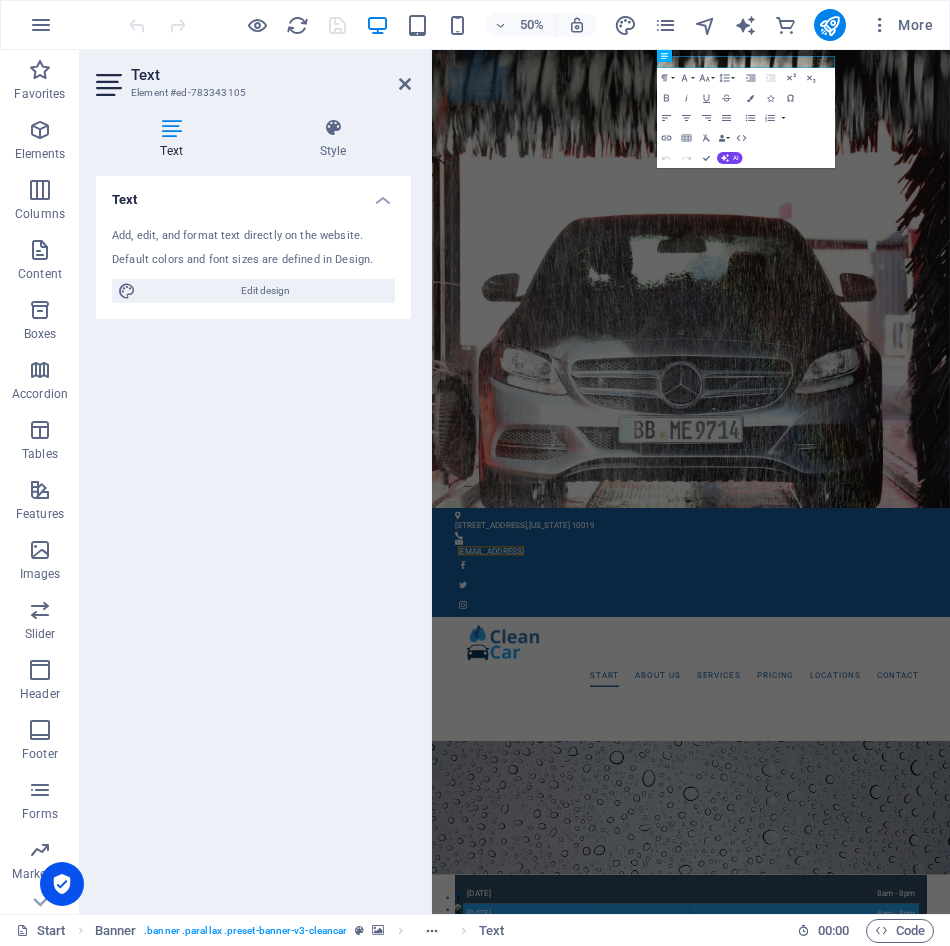 click on "Add, edit, and format text directly on the website. Default colors and font sizes are defined in Design. Edit design" at bounding box center [253, 265] 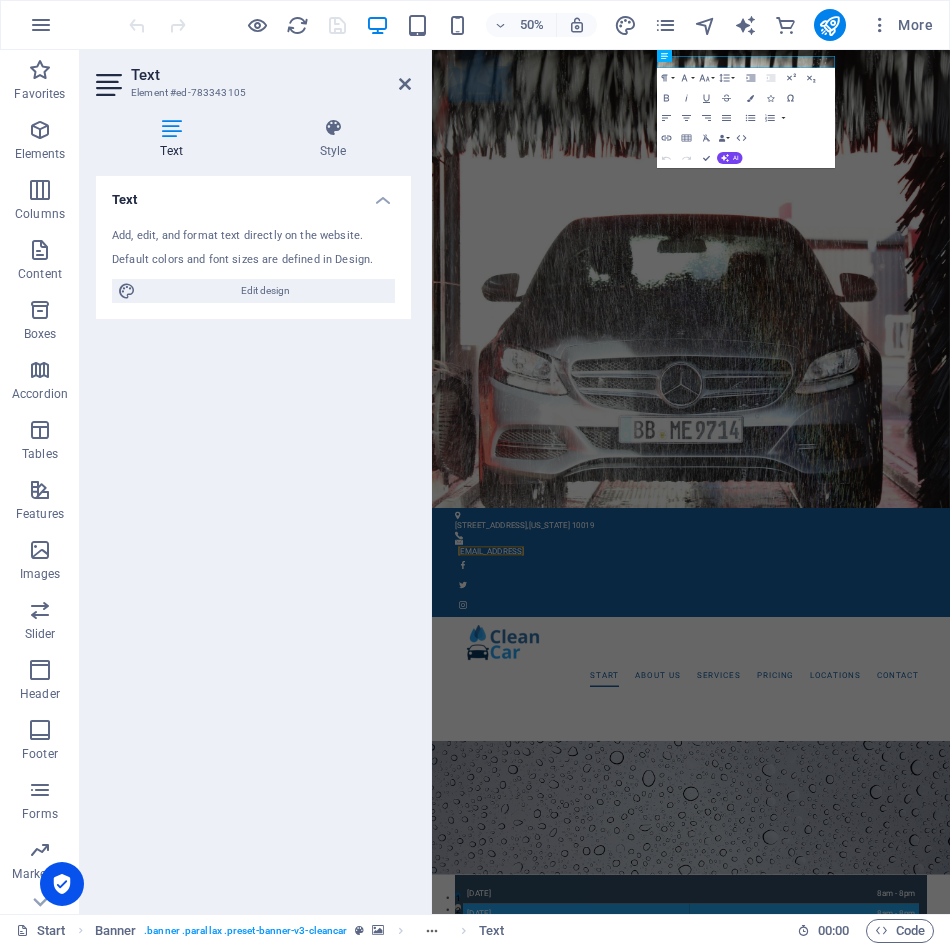 click on "Text Element #ed-783343105" at bounding box center (253, 76) 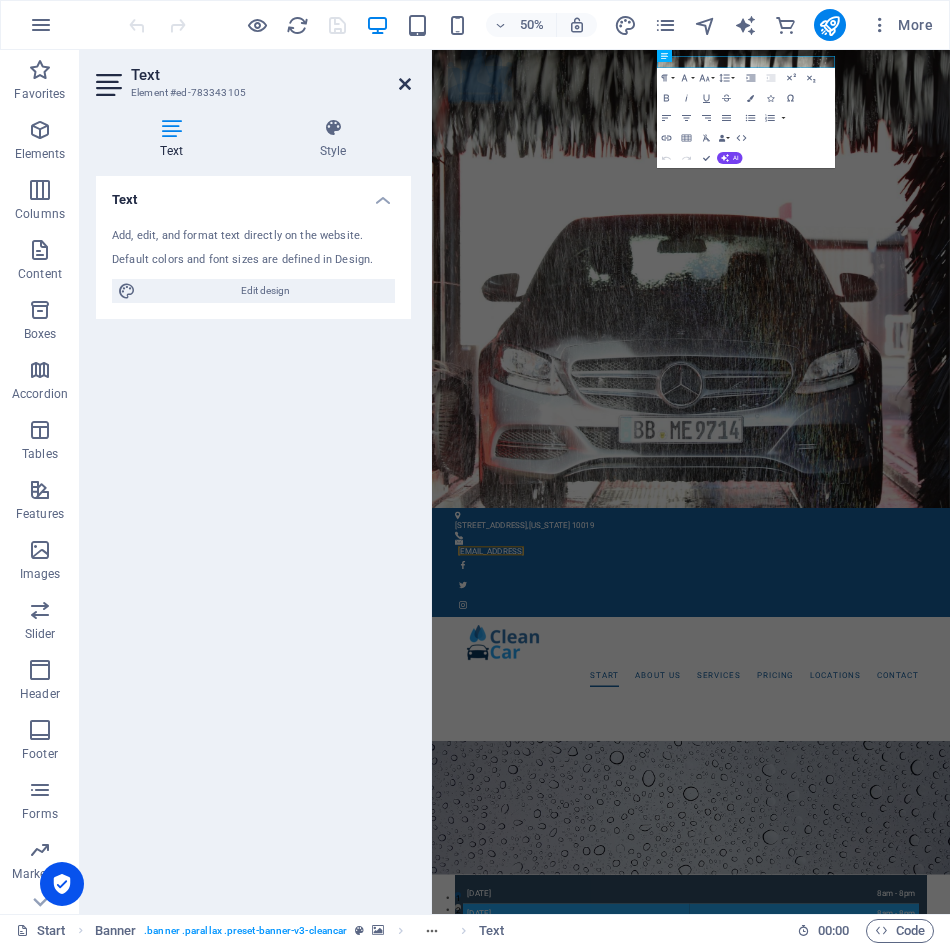 click at bounding box center (405, 84) 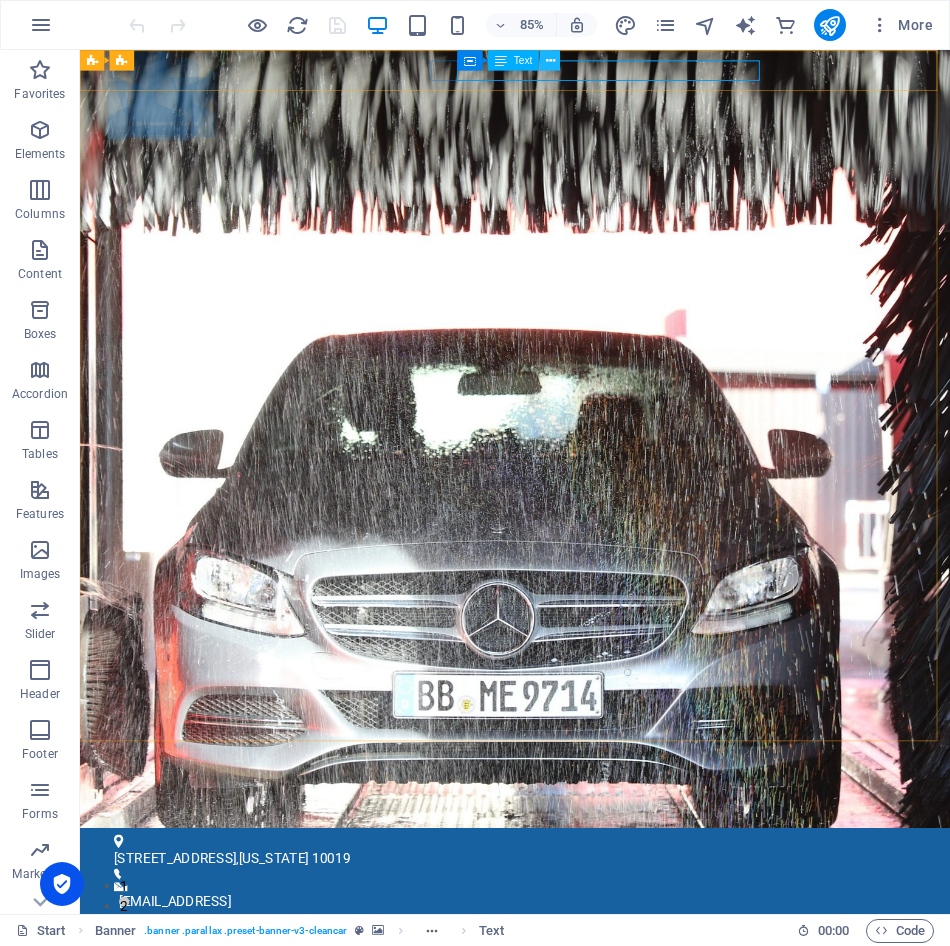 click at bounding box center [550, 60] 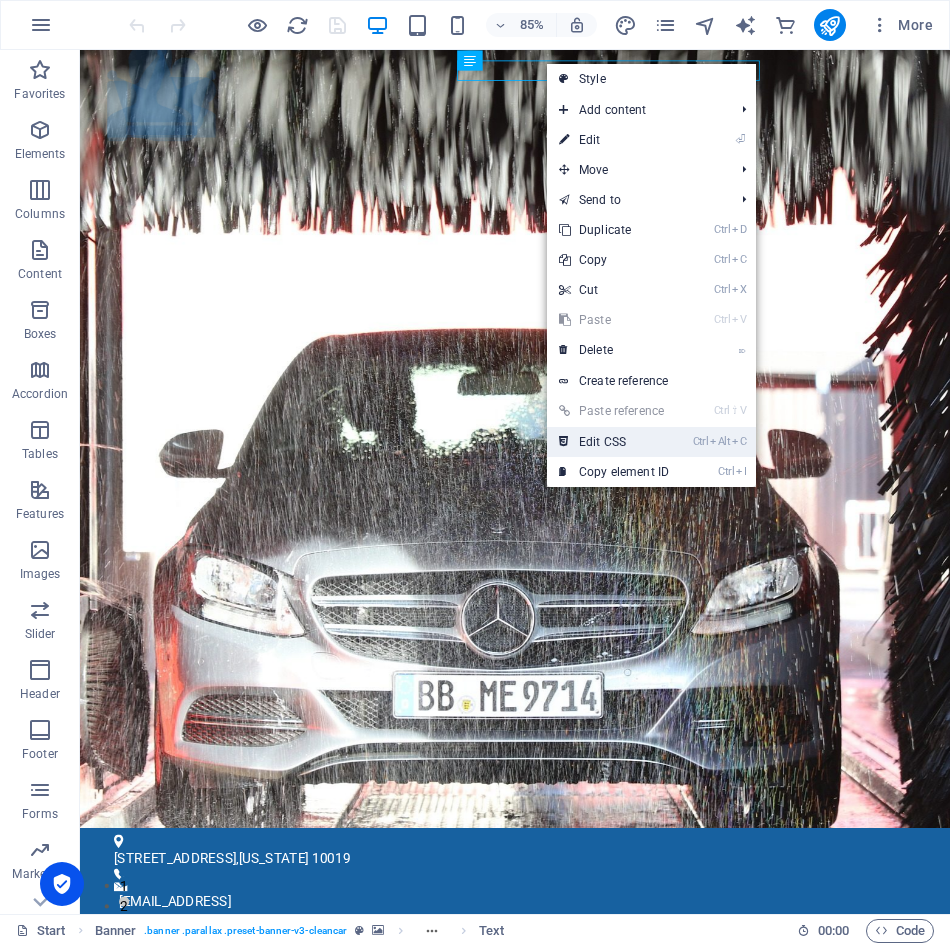 click on "Ctrl Alt C  Edit CSS" at bounding box center (614, 442) 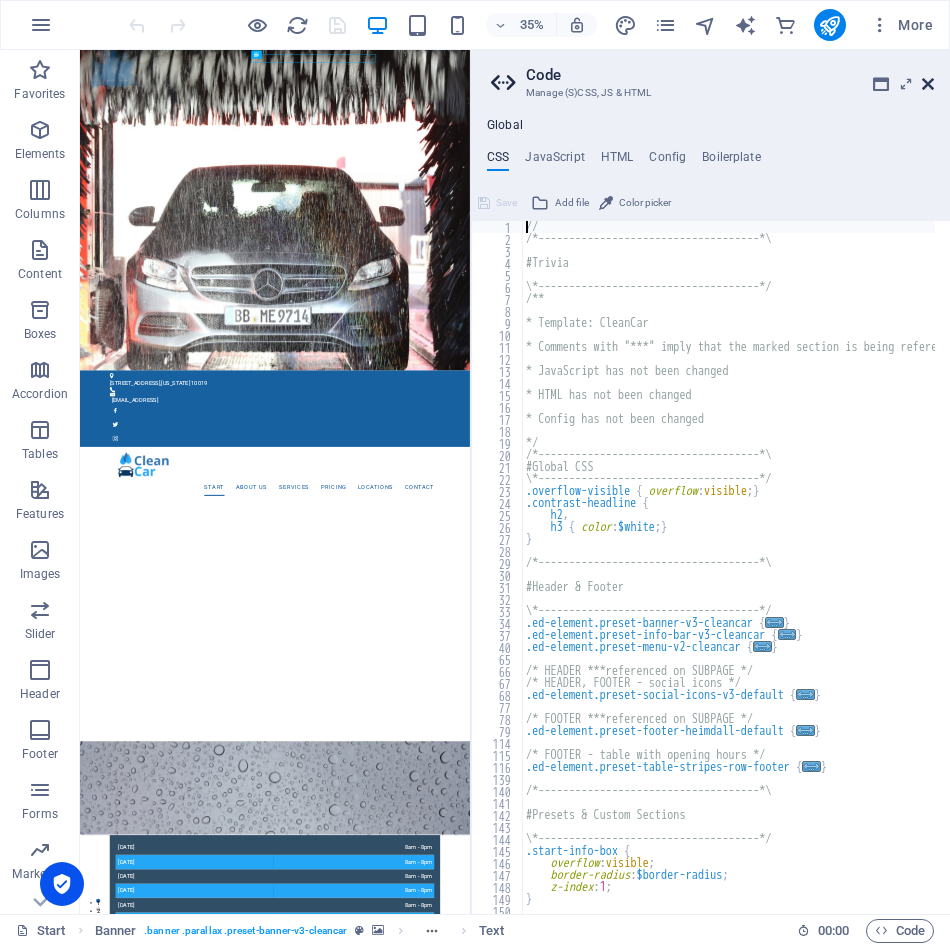 click at bounding box center [928, 84] 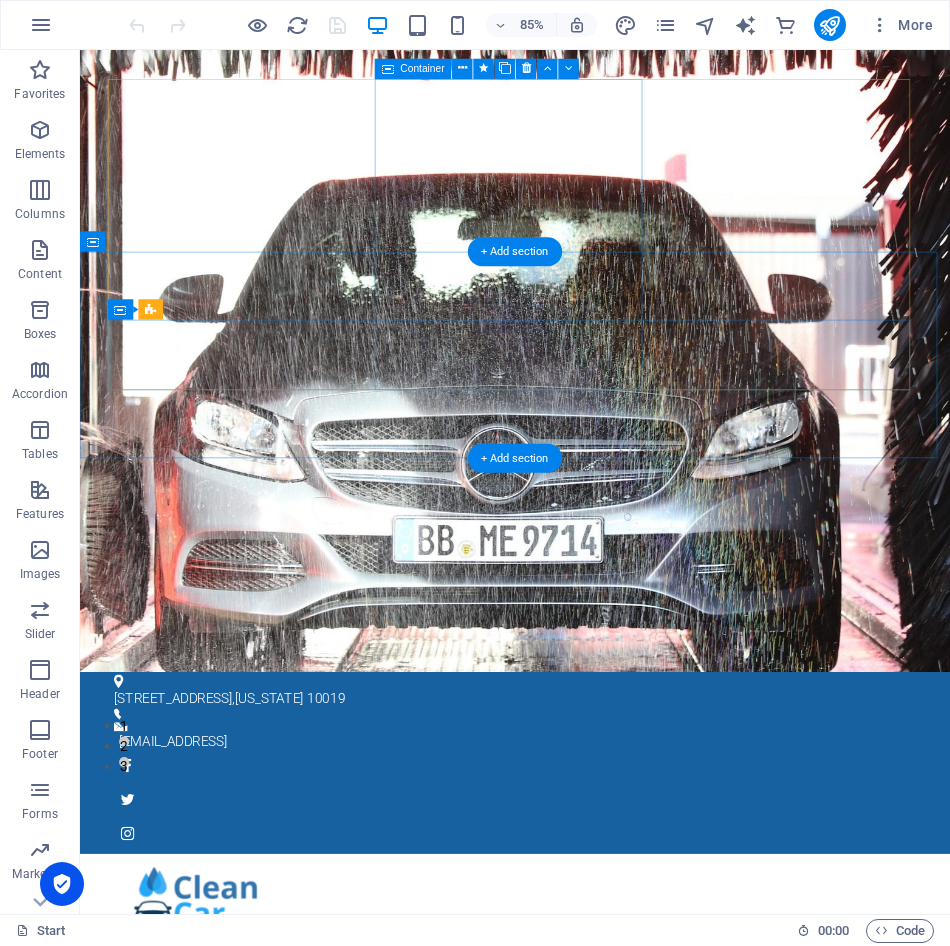 scroll, scrollTop: 0, scrollLeft: 0, axis: both 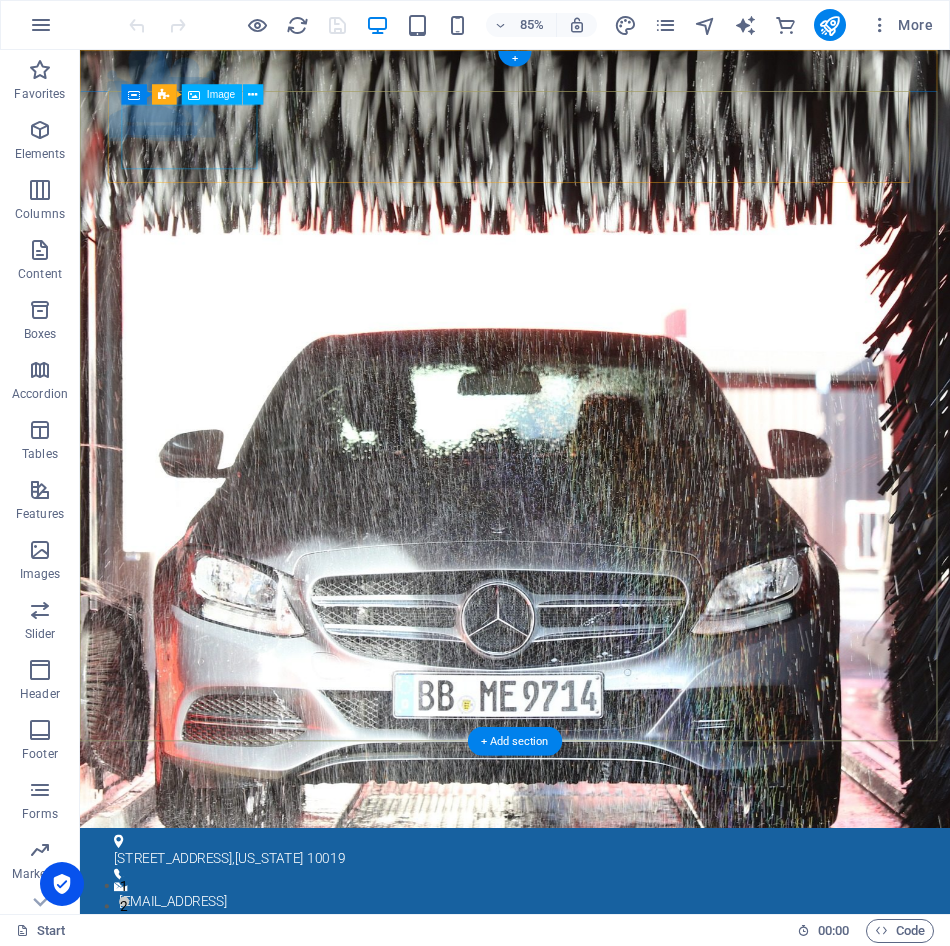 click at bounding box center [592, 1238] 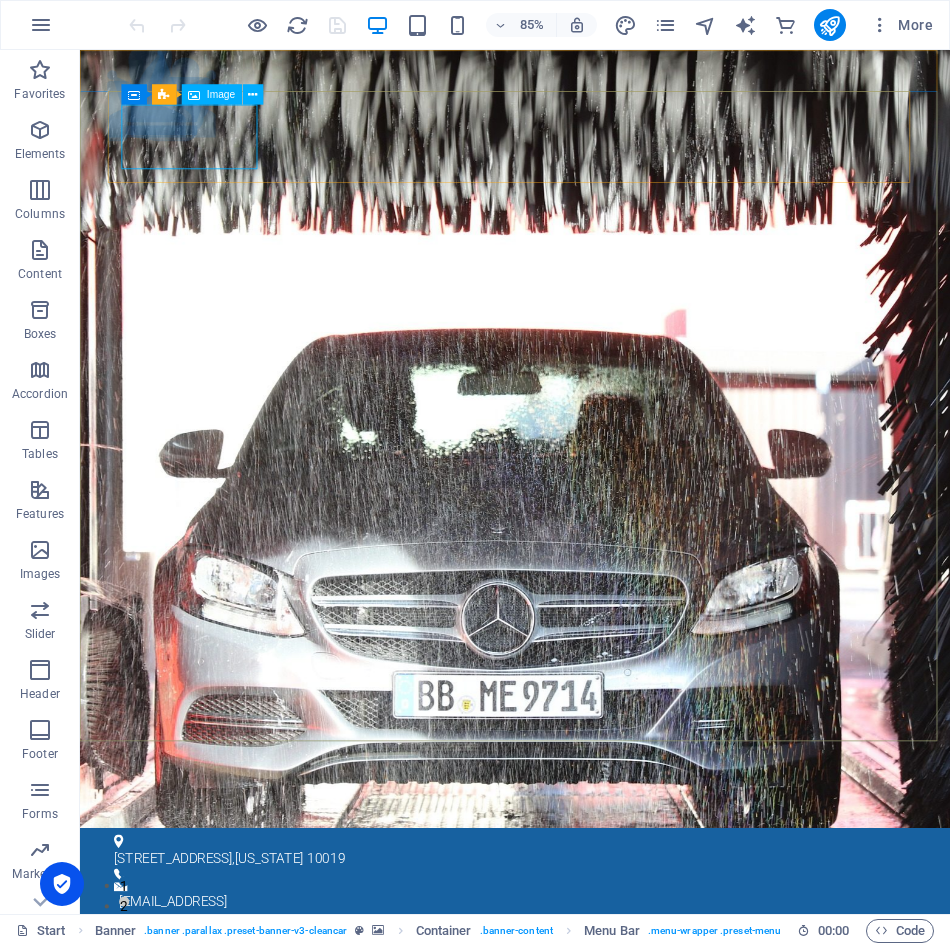 click on "Image" at bounding box center [221, 94] 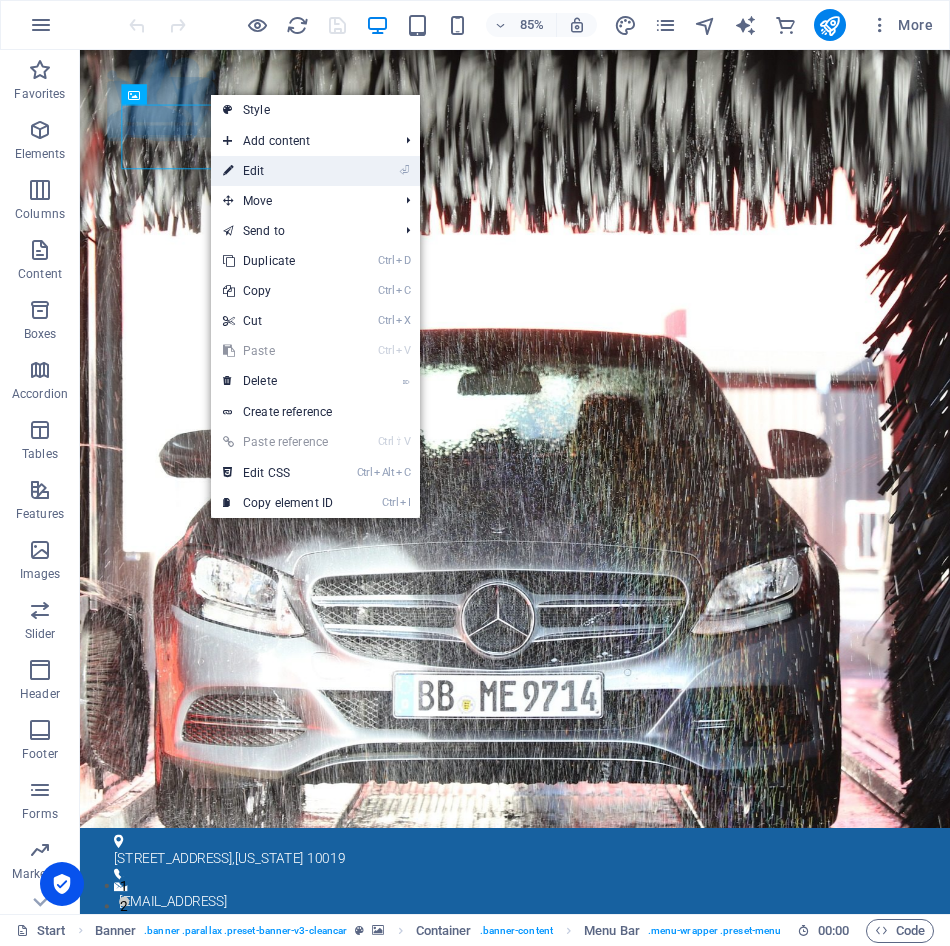click on "⏎  Edit" at bounding box center [278, 171] 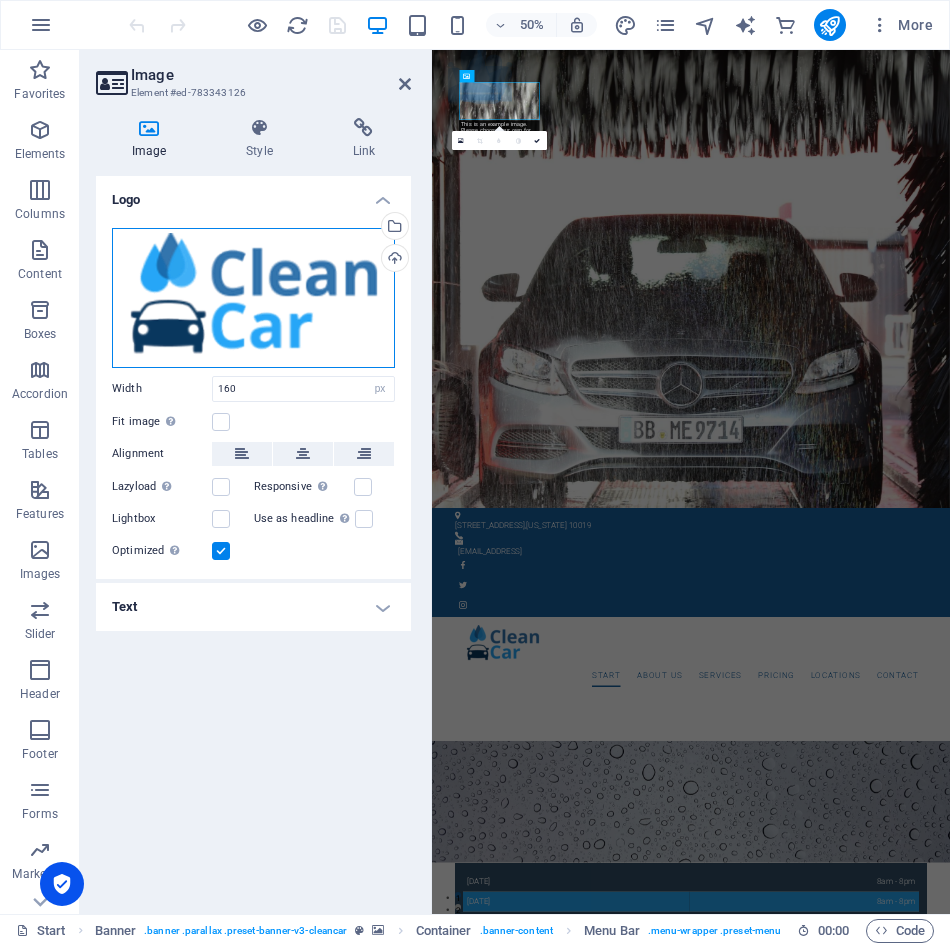 click on "Drag files here, click to choose files or select files from Files or our free stock photos & videos" at bounding box center (253, 298) 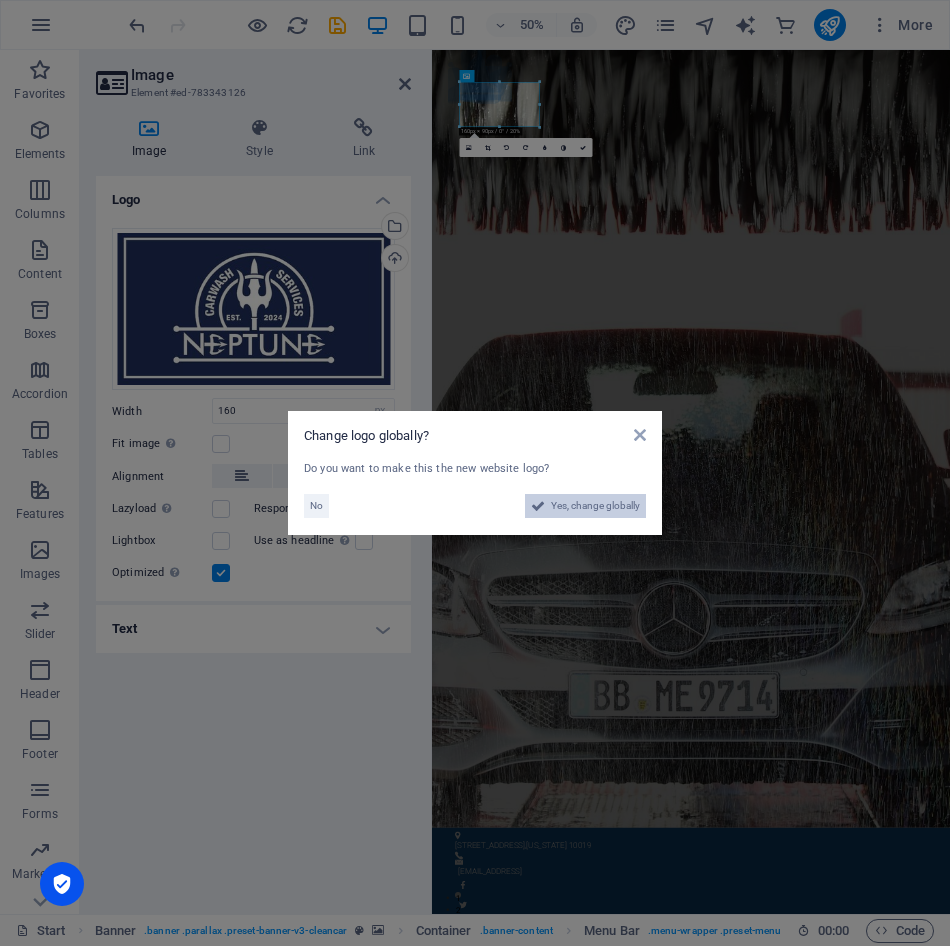 click on "Yes, change globally" at bounding box center [595, 506] 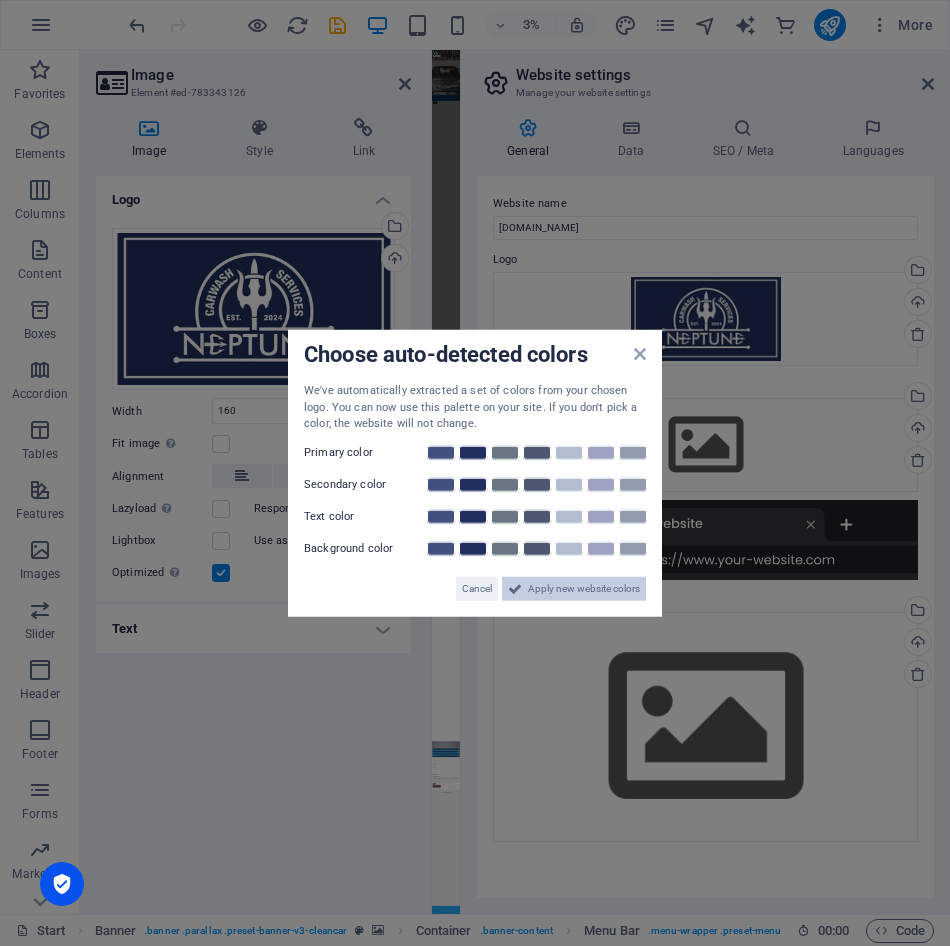click on "Apply new website colors" at bounding box center (584, 588) 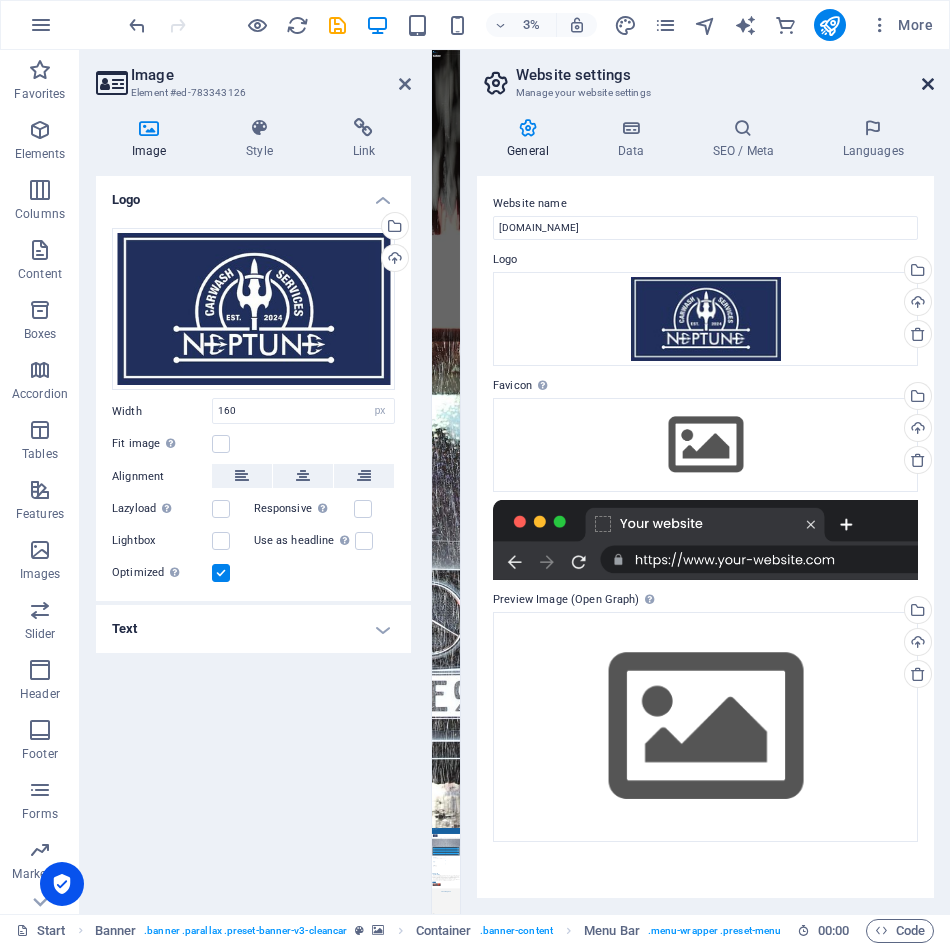 click at bounding box center (928, 84) 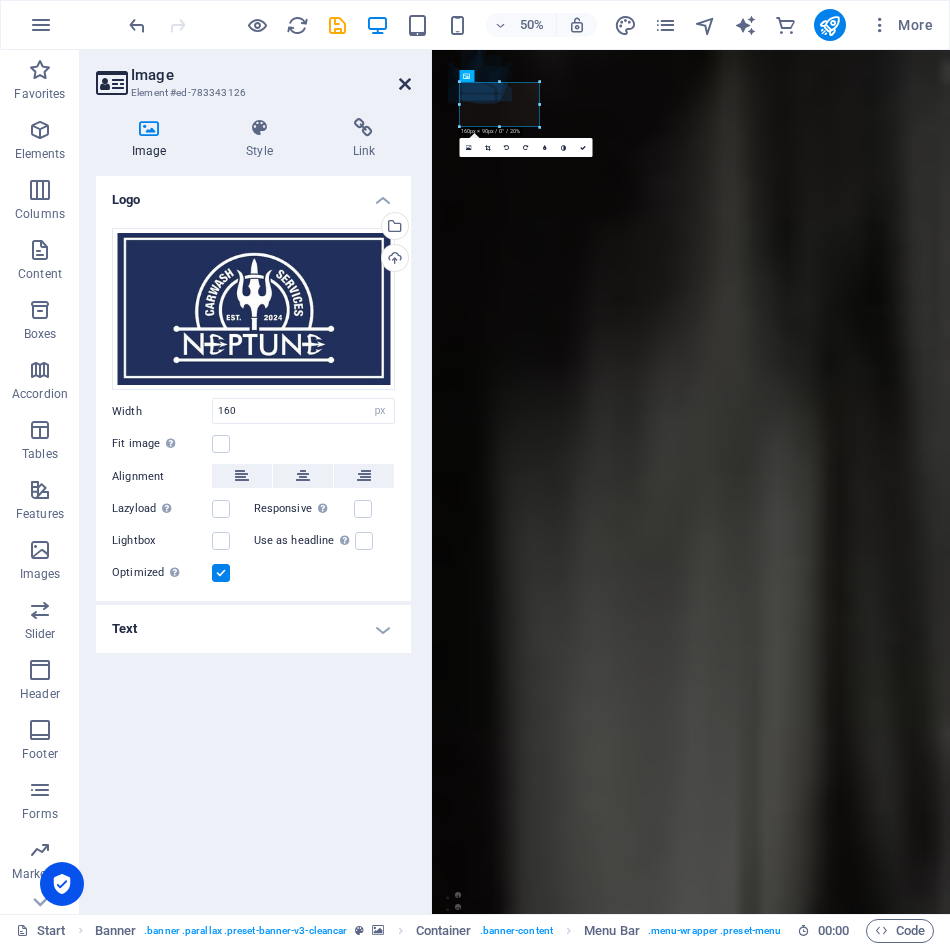click at bounding box center [405, 84] 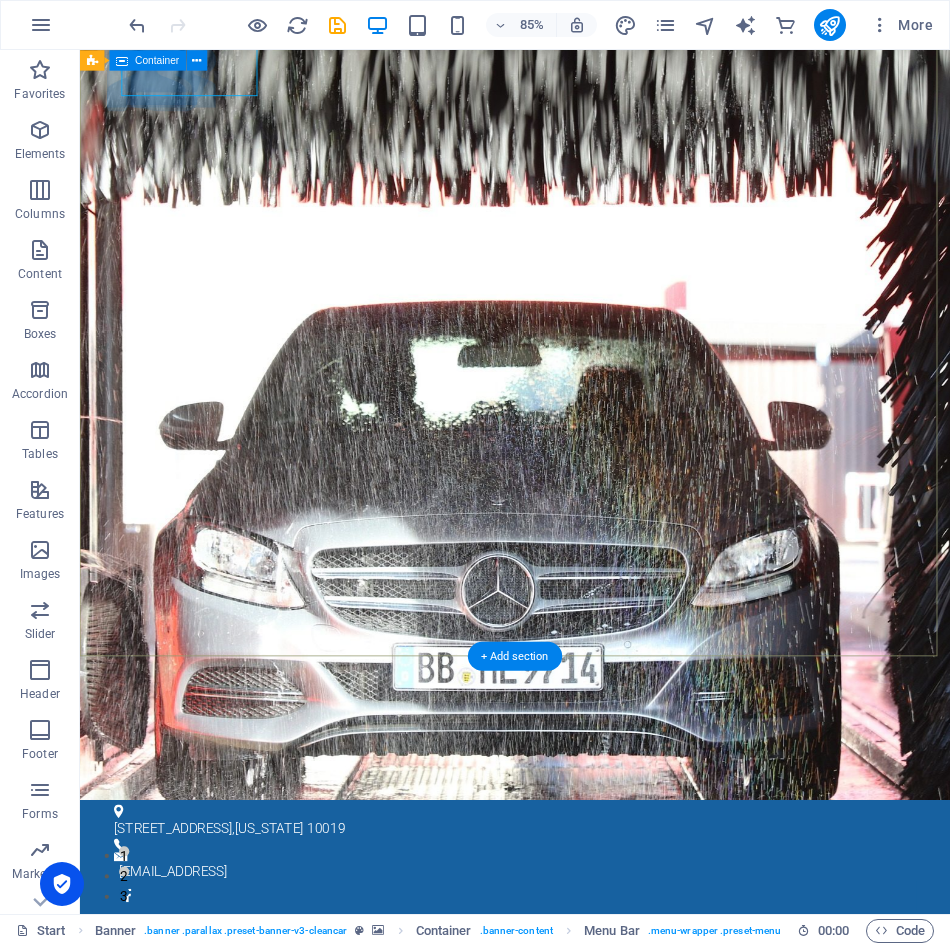 scroll, scrollTop: 0, scrollLeft: 0, axis: both 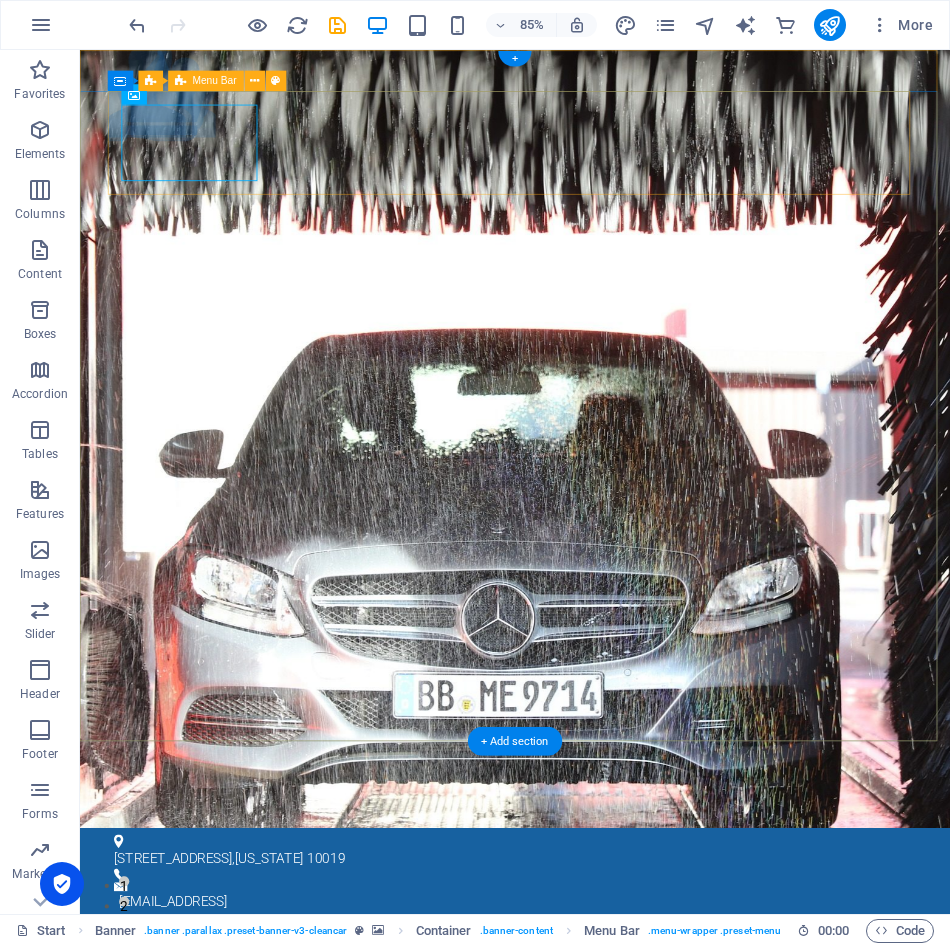 click on "Start About us Services Pricing Locations Contact" at bounding box center (592, 1269) 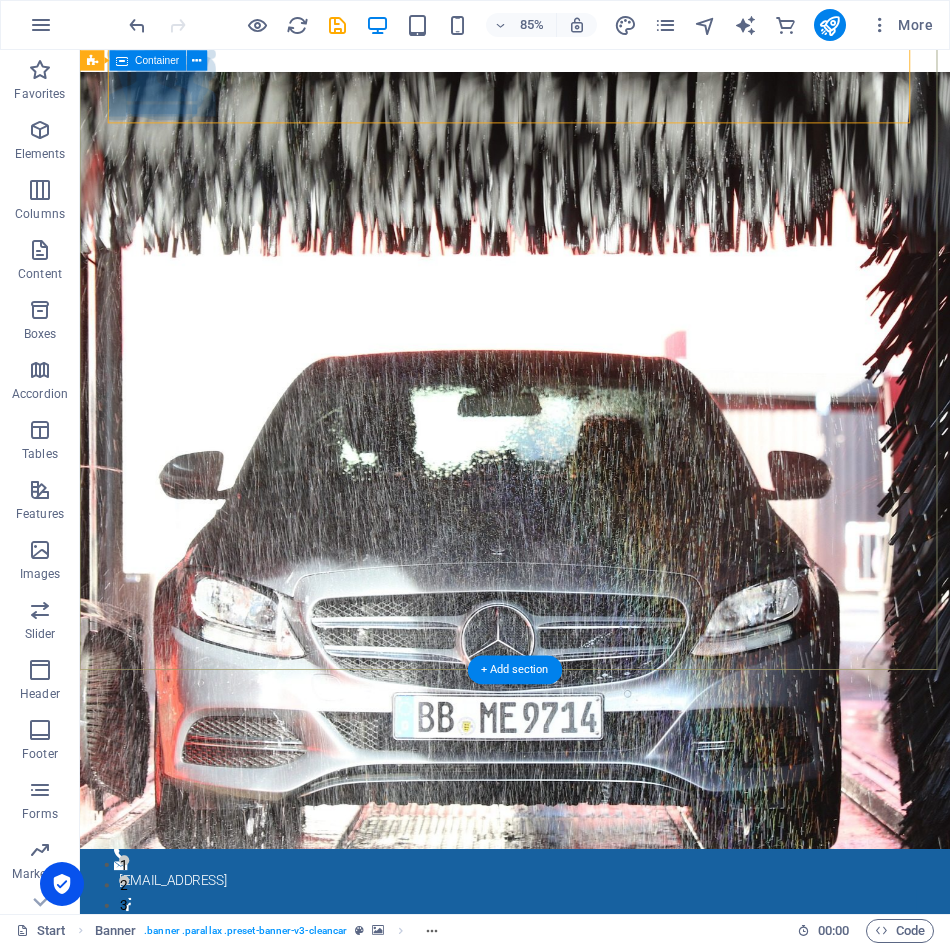 scroll, scrollTop: 0, scrollLeft: 0, axis: both 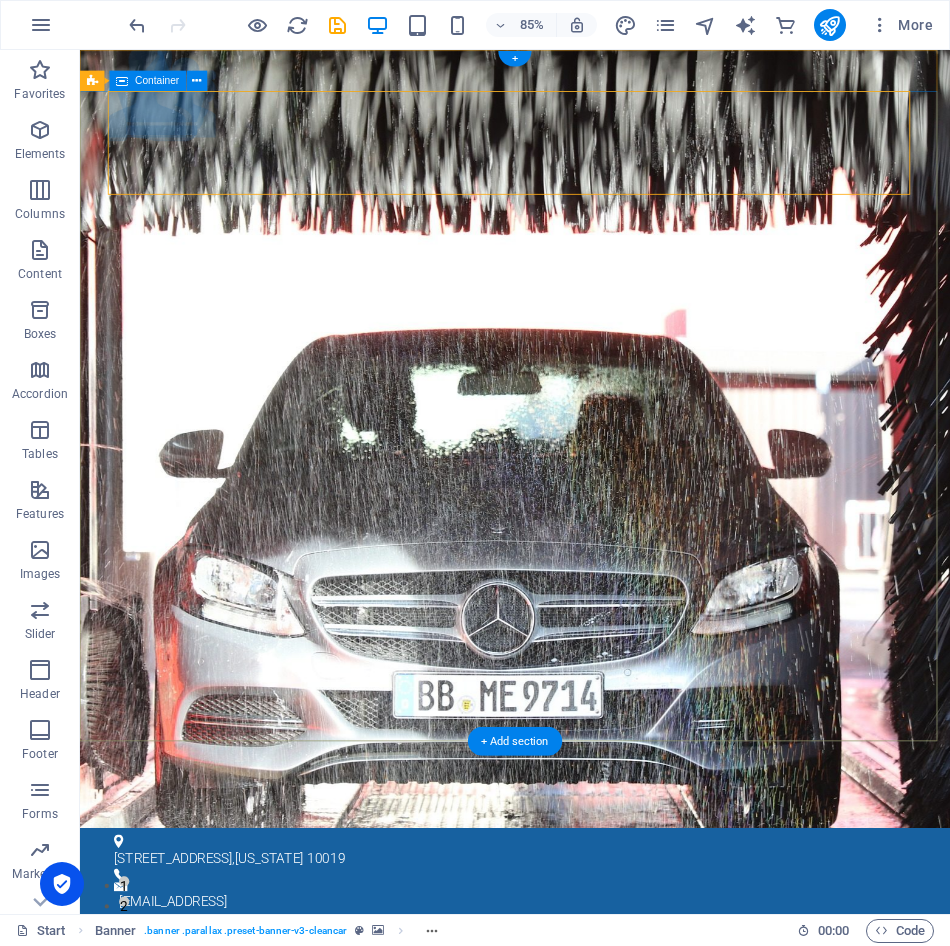 click on "Start About us Services Pricing Locations Contact" at bounding box center (592, 1269) 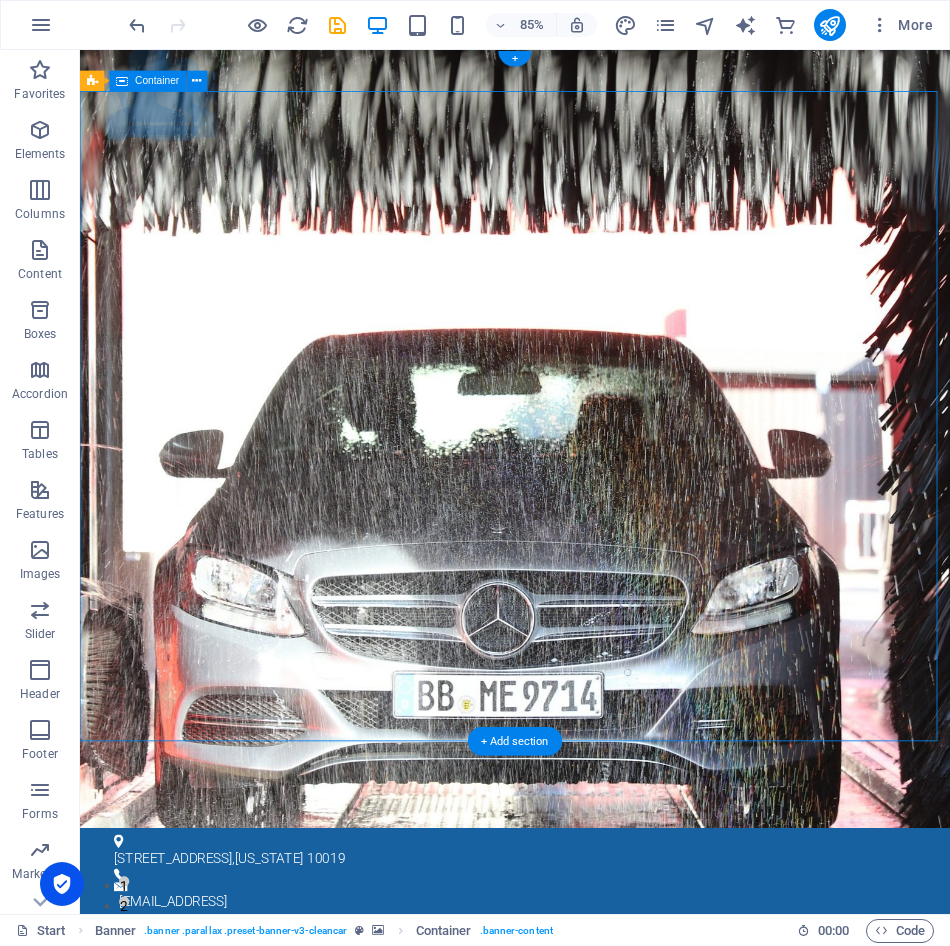 click on "Start About us Services Pricing Locations Contact" at bounding box center [592, 1269] 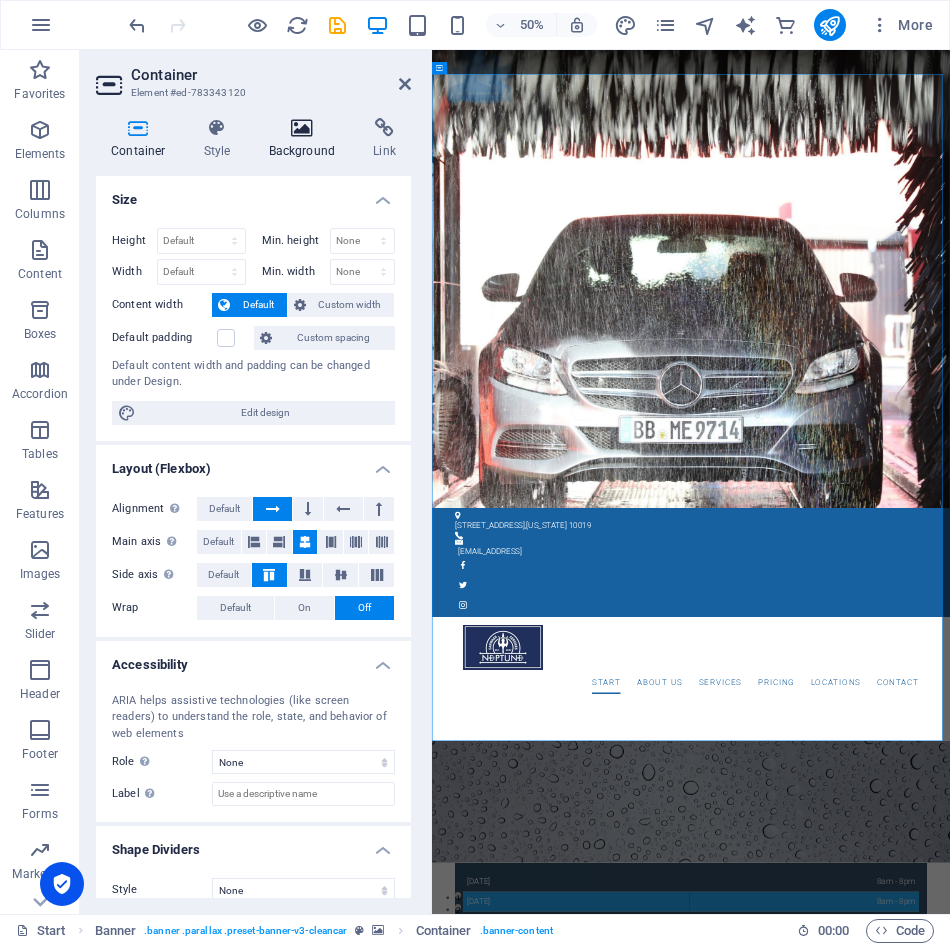 click on "Background" at bounding box center (306, 139) 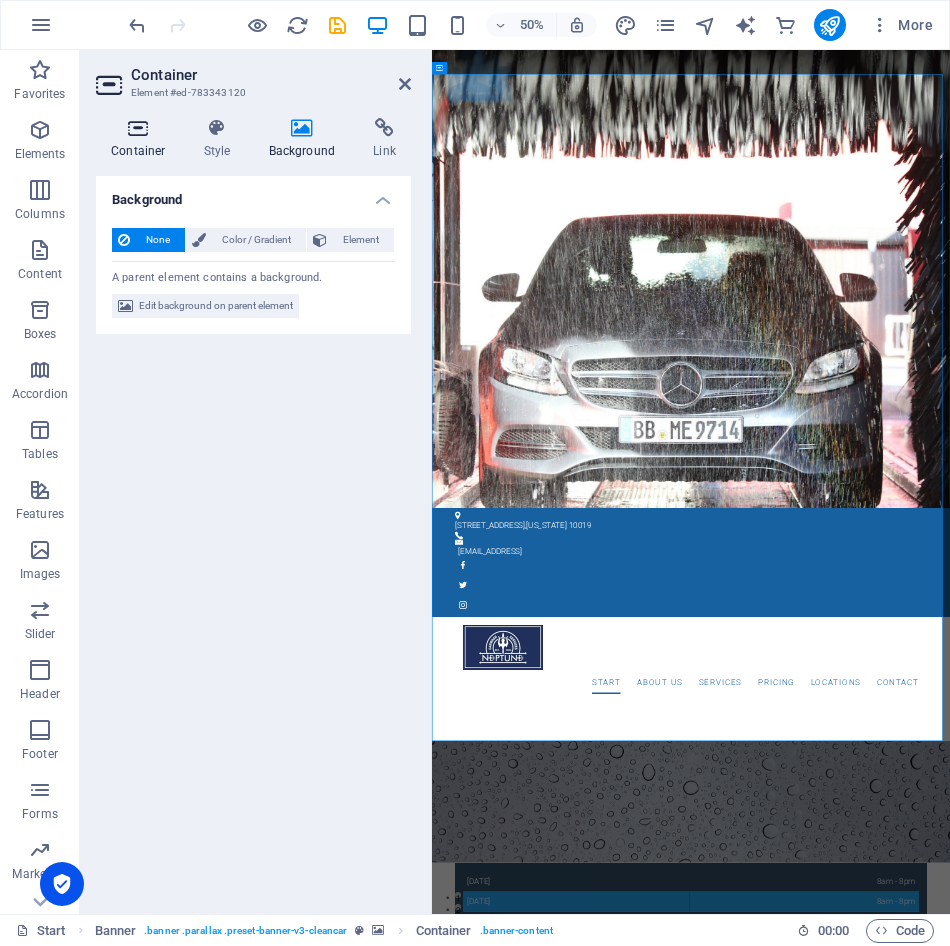click on "Container" at bounding box center (142, 139) 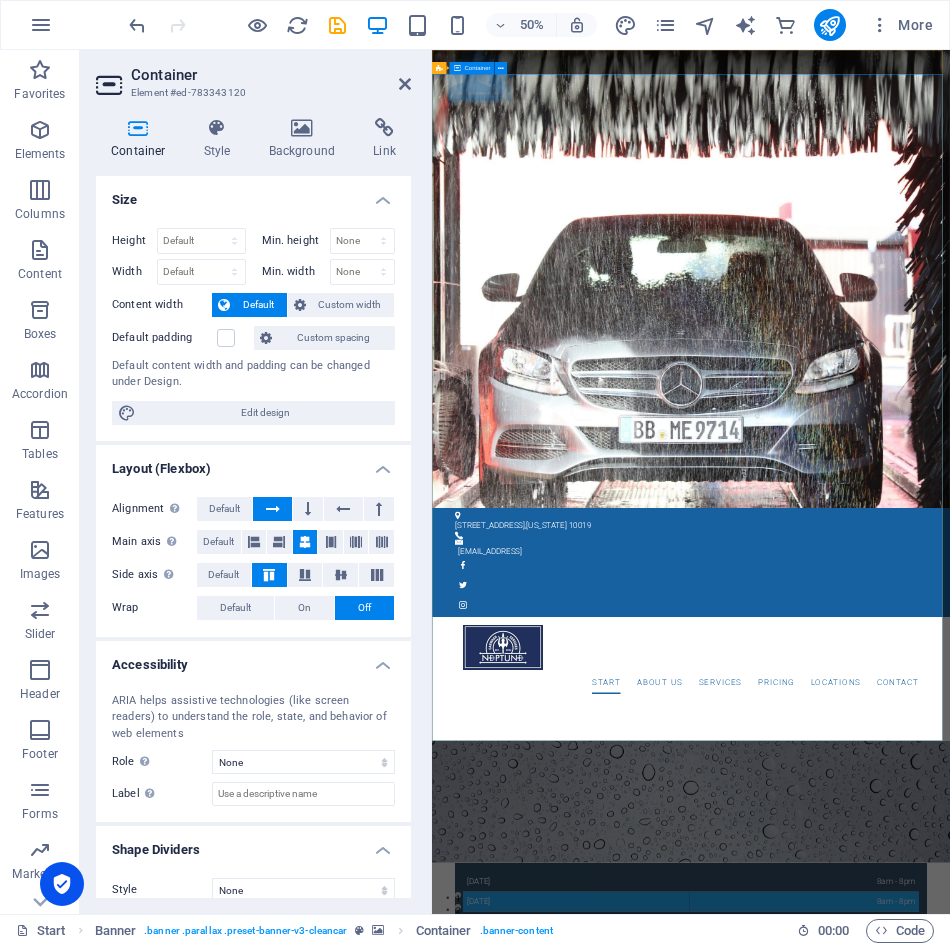 click on "Start About us Services Pricing Locations Contact" at bounding box center [950, 1269] 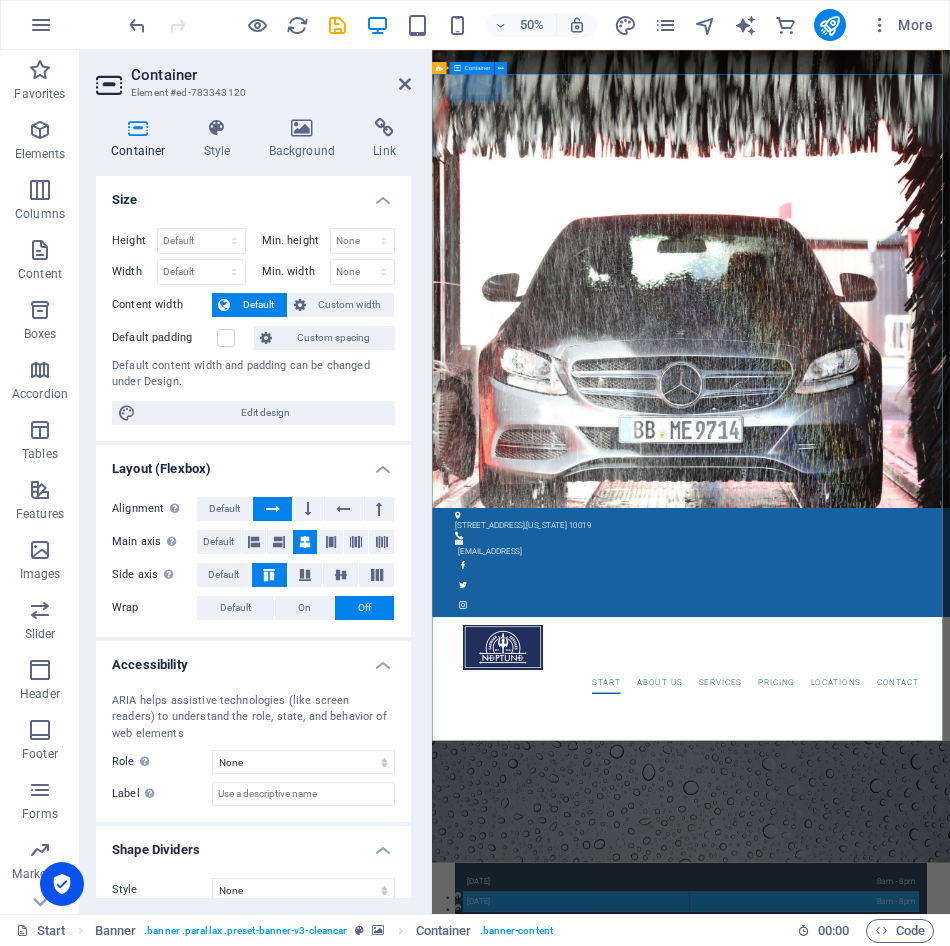 click on "Start About us Services Pricing Locations Contact" at bounding box center [950, 1269] 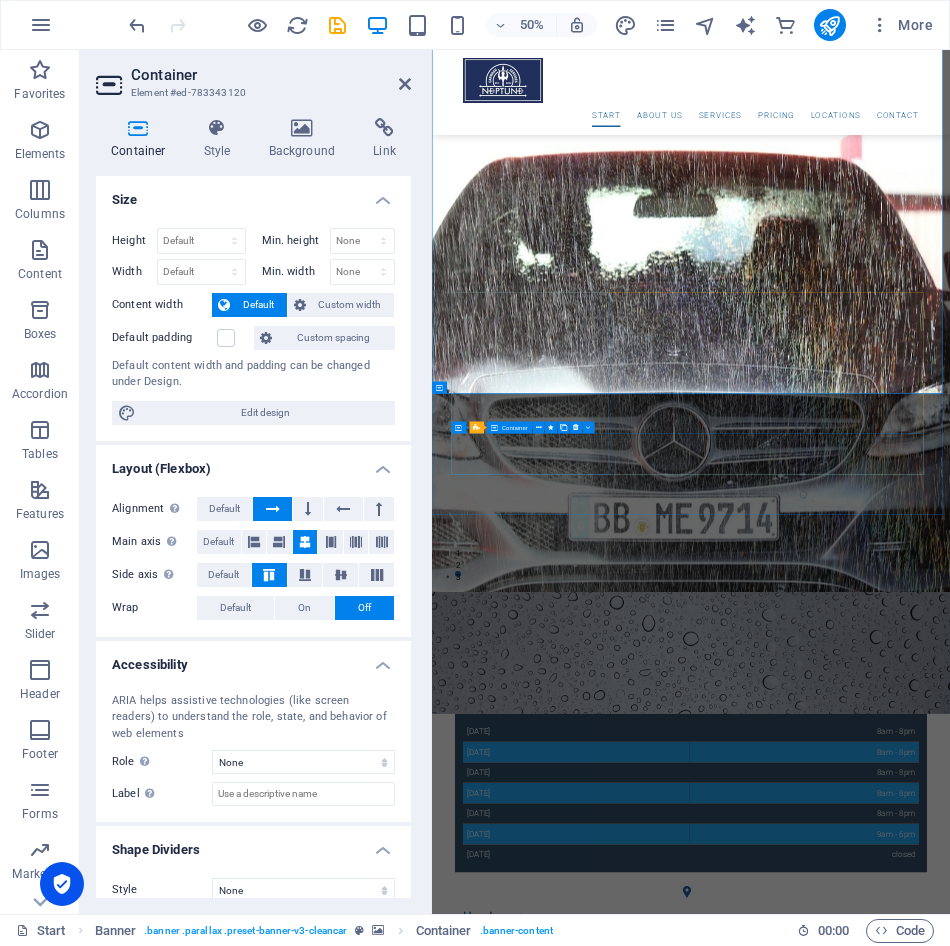 scroll, scrollTop: 0, scrollLeft: 0, axis: both 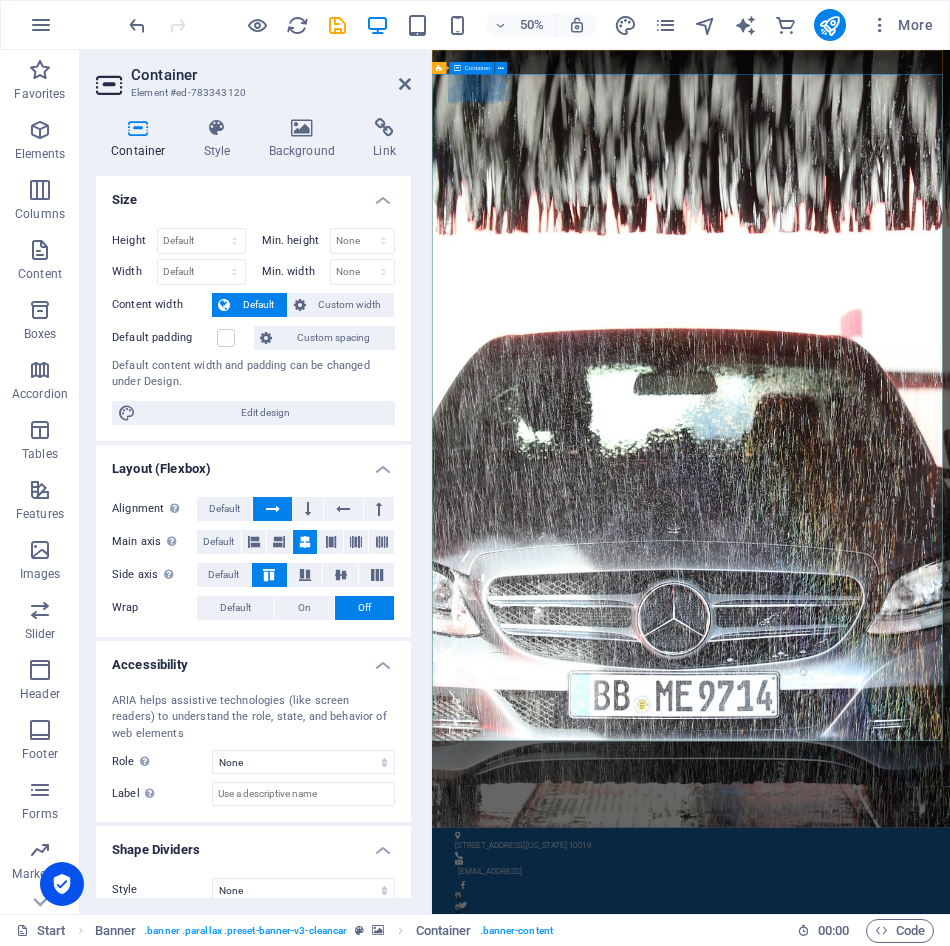 click on "Start About us Services Pricing Locations Contact" at bounding box center (950, 1909) 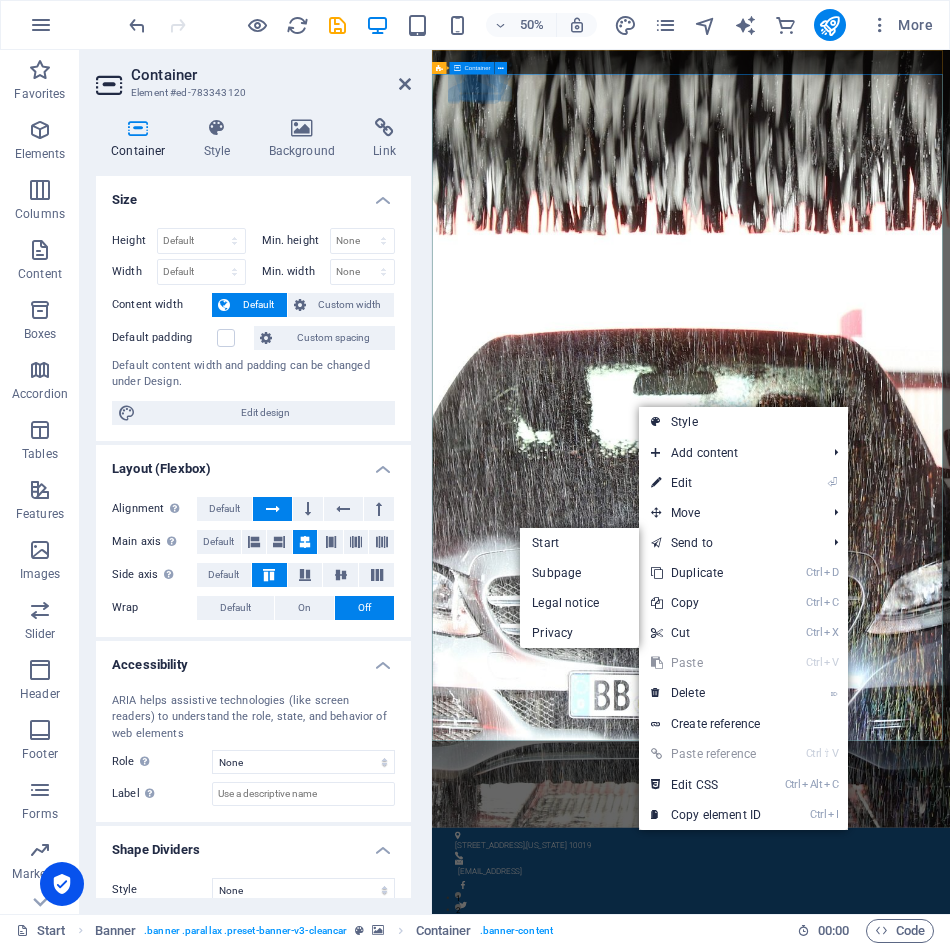 click on "Start About us Services Pricing Locations Contact" at bounding box center [950, 1909] 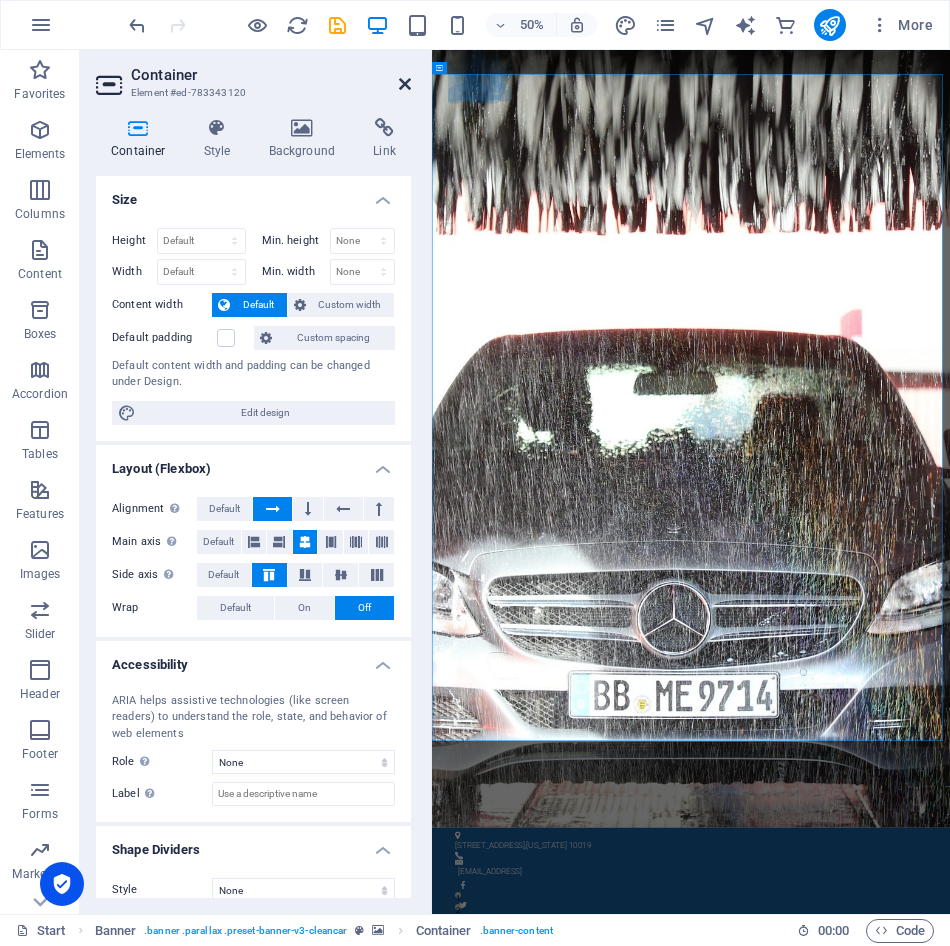 click at bounding box center (405, 84) 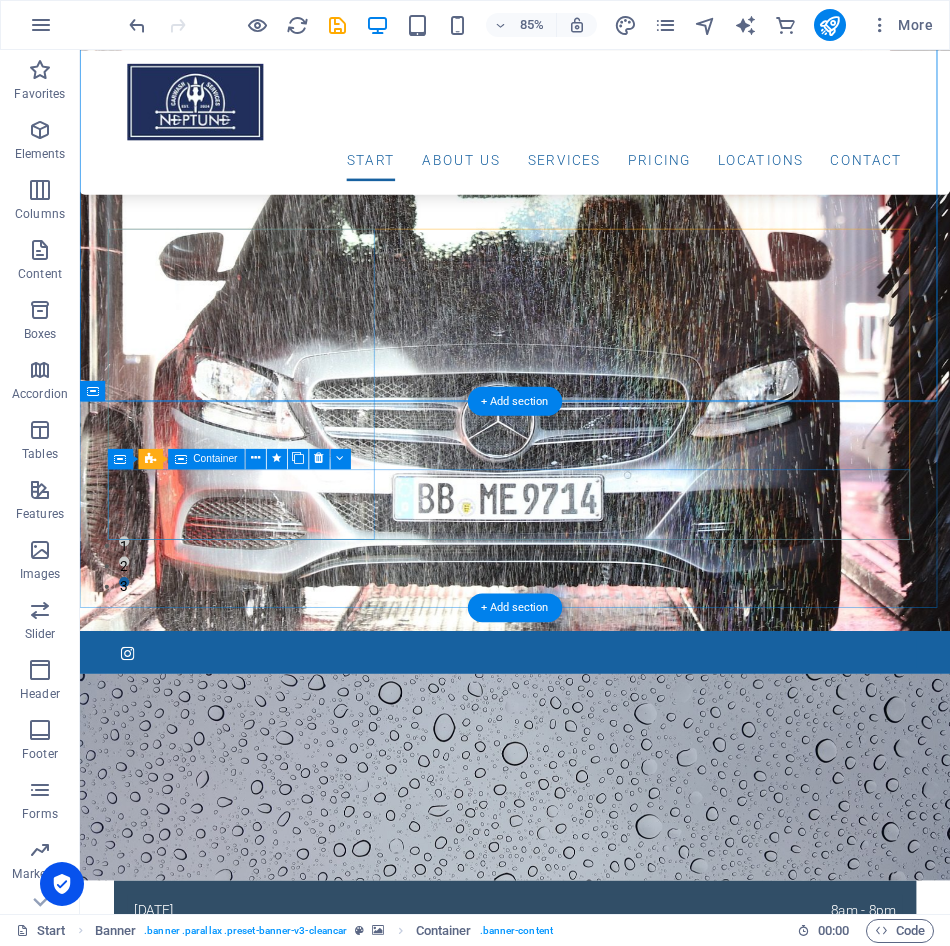 scroll, scrollTop: 100, scrollLeft: 0, axis: vertical 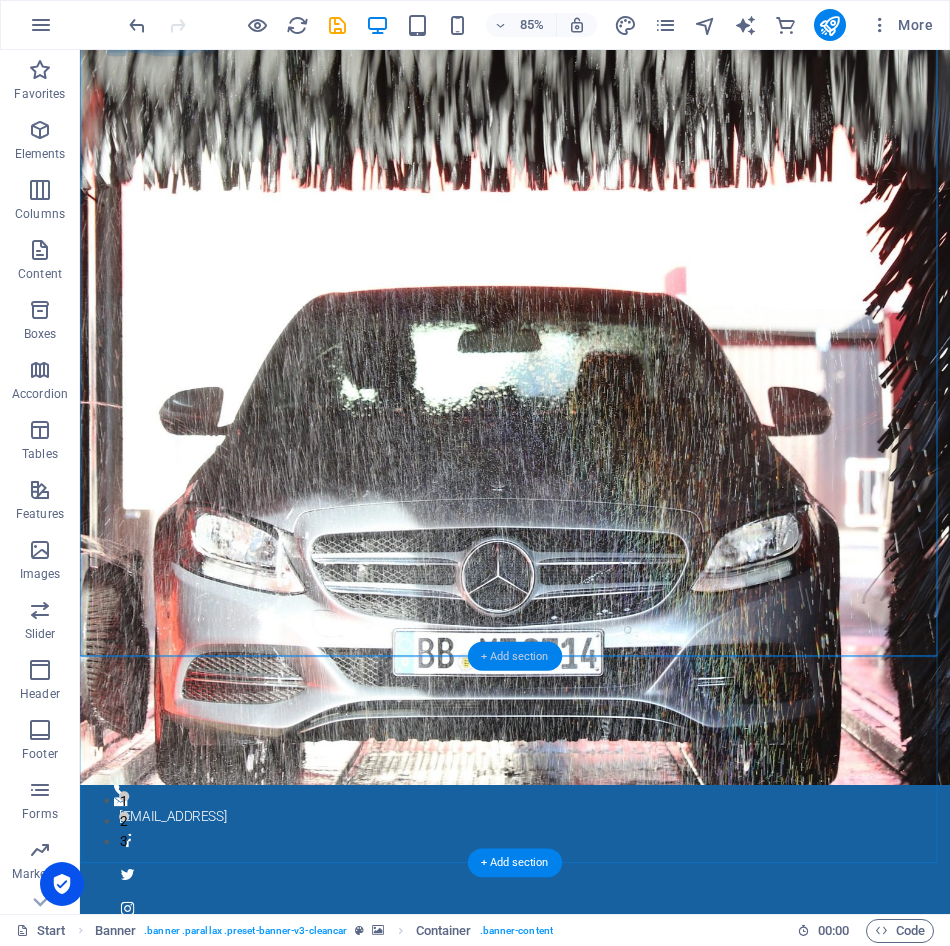 click on "+ Add section" at bounding box center (515, 655) 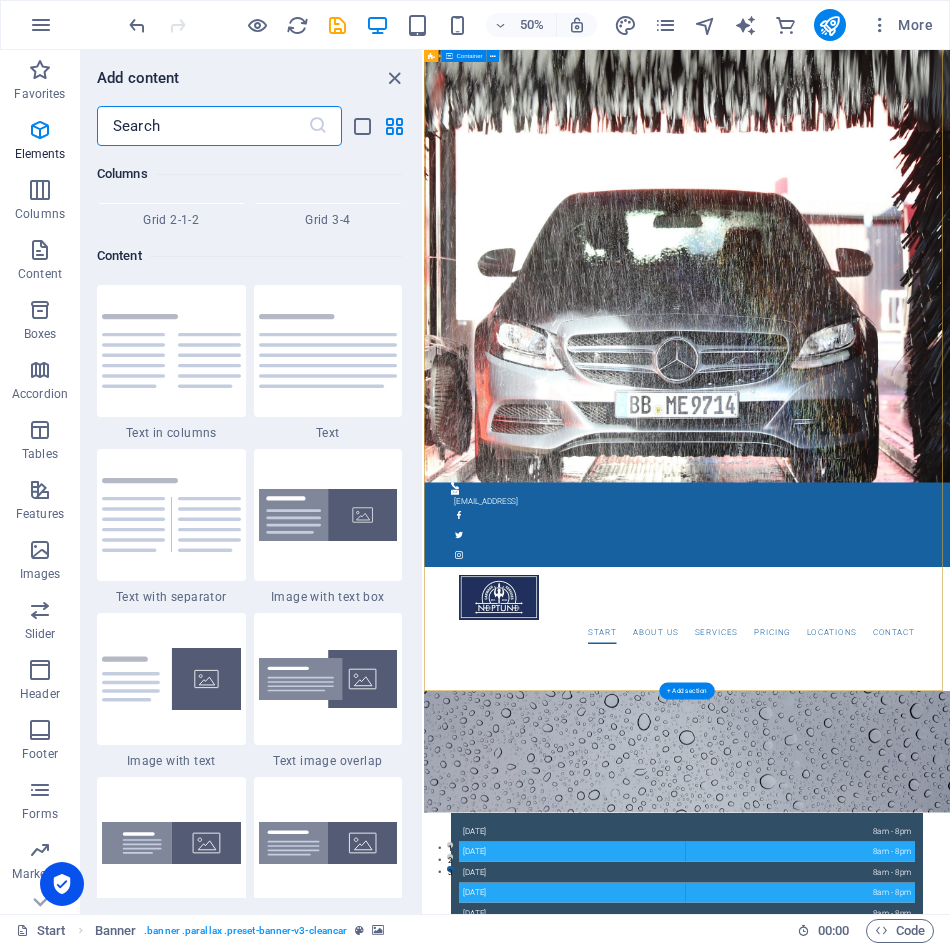 scroll, scrollTop: 3499, scrollLeft: 0, axis: vertical 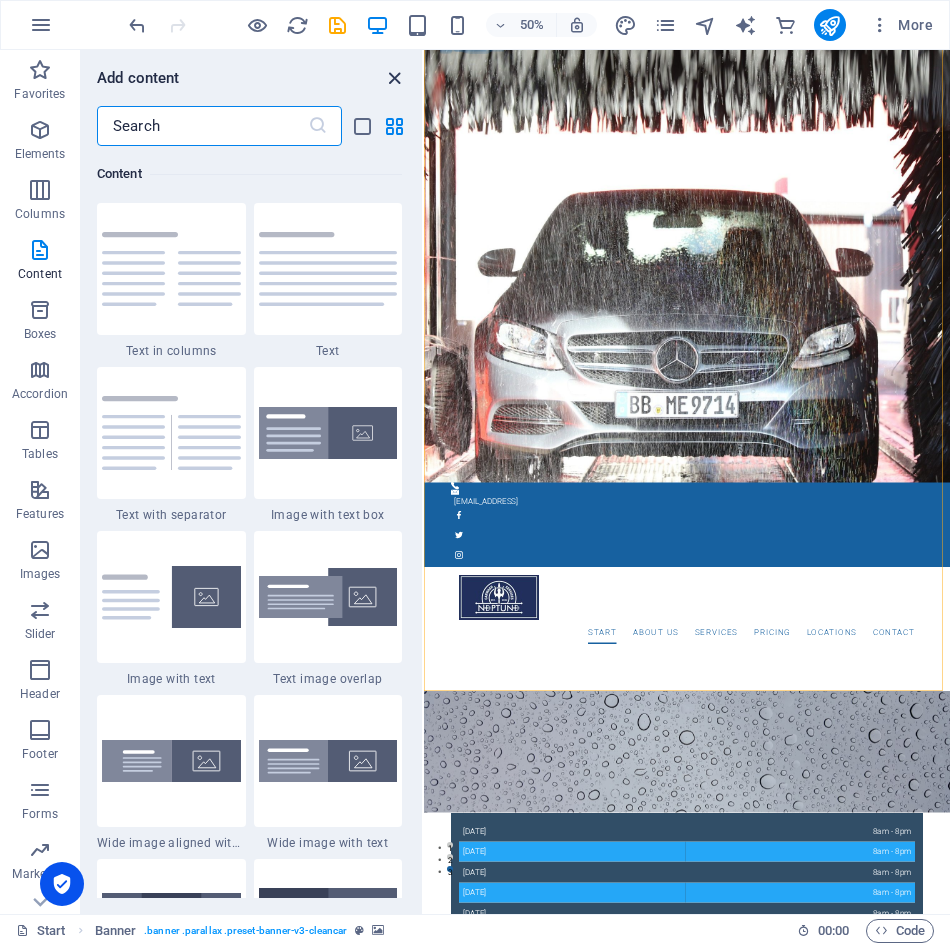 click at bounding box center (394, 78) 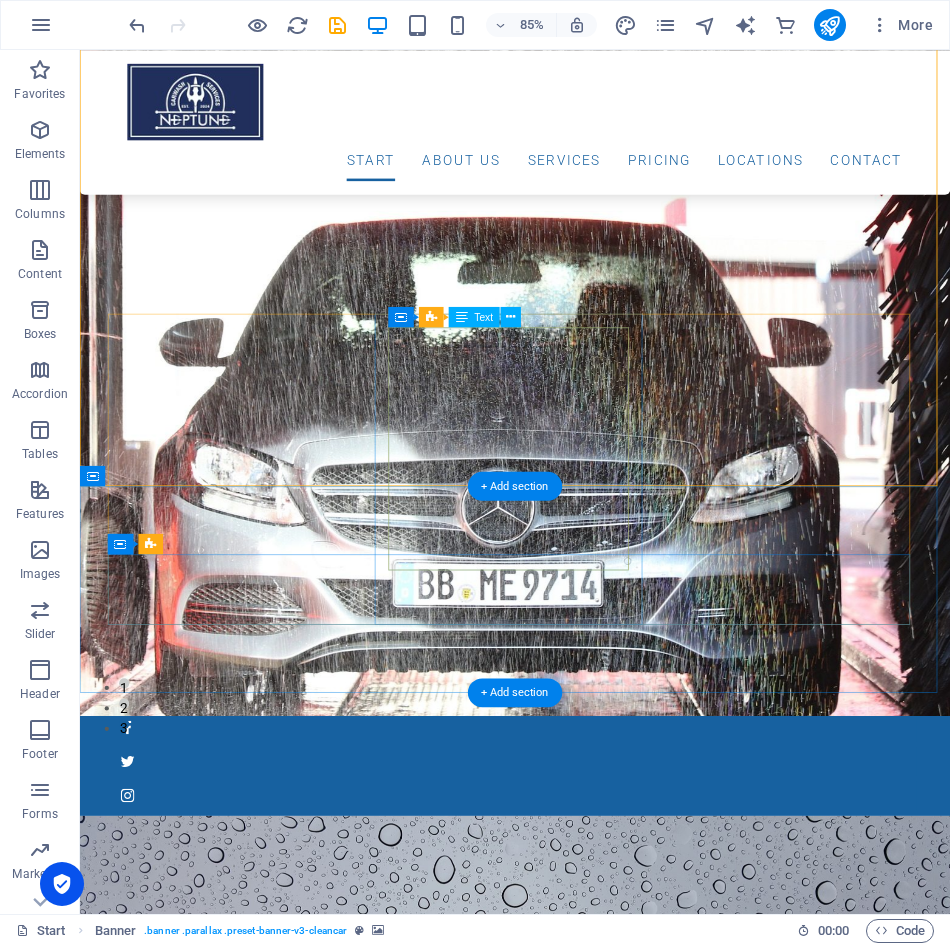 scroll, scrollTop: 200, scrollLeft: 0, axis: vertical 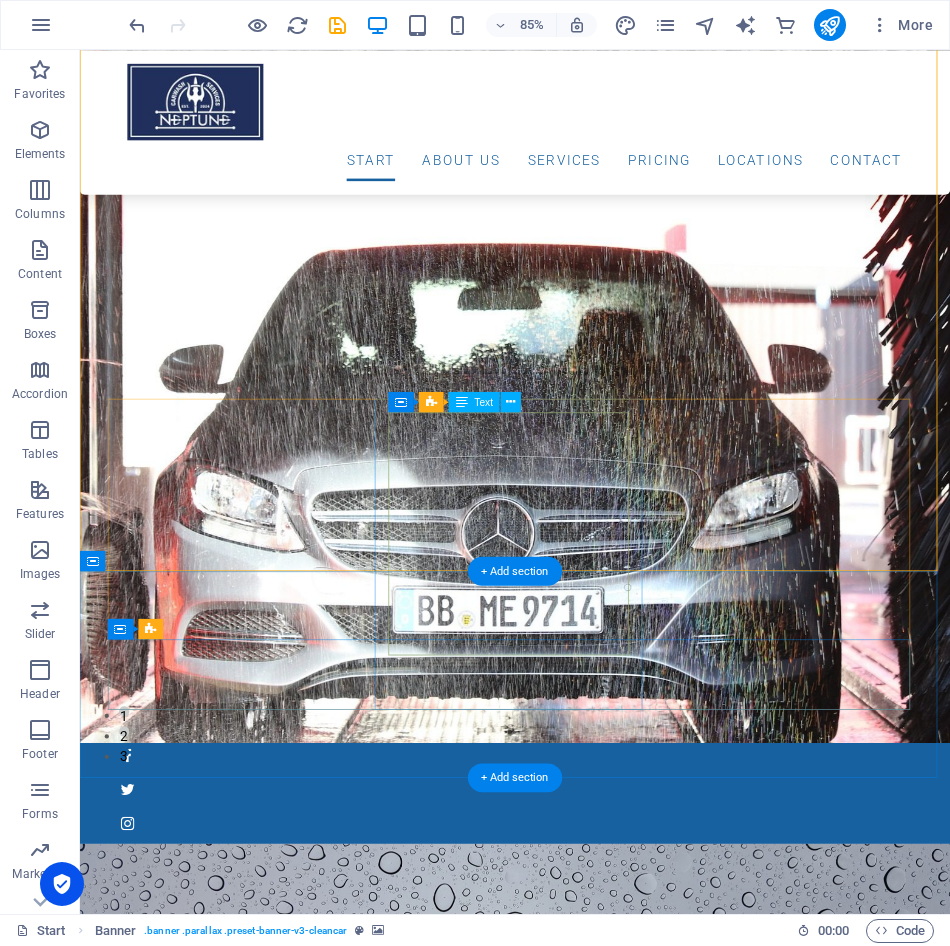 click on "[DATE] 8am - 8pm [DATE] 8am - 8pm [DATE] 8am - 8pm [DATE] 8am - 8pm [DATE] 8am - 8pm [DATE] 9am - 6pm [DATE] closed" at bounding box center (592, 1386) 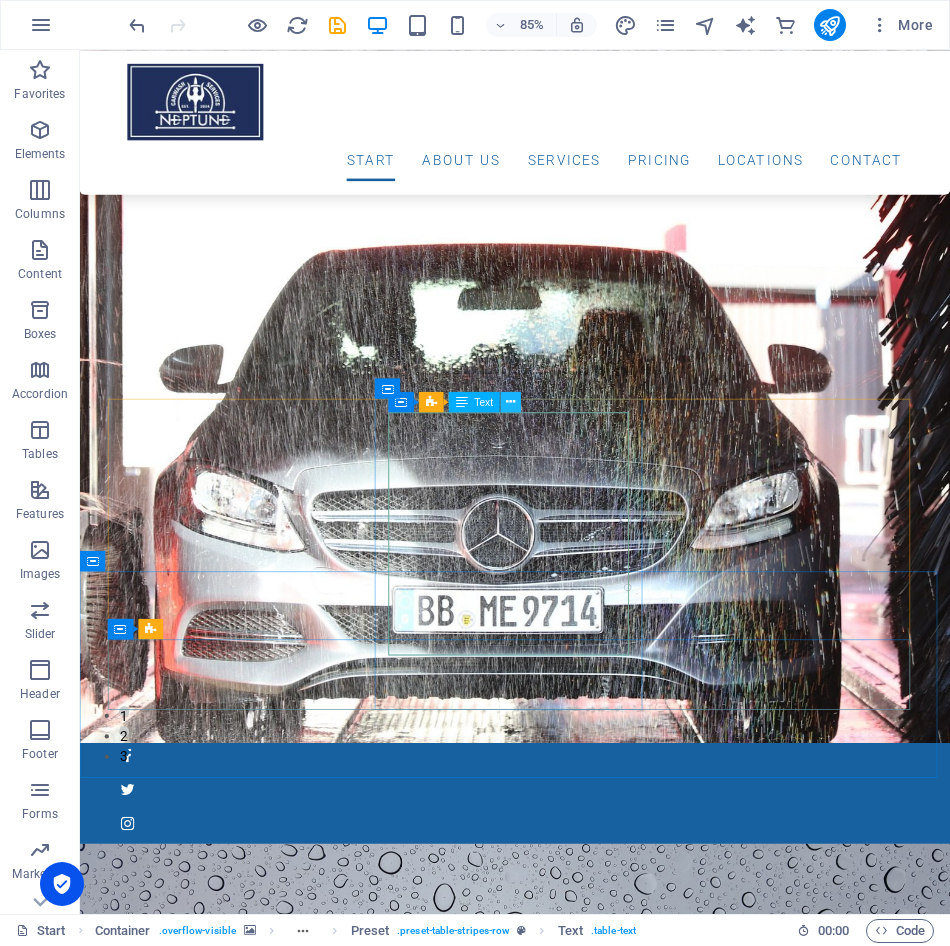 click at bounding box center [510, 402] 